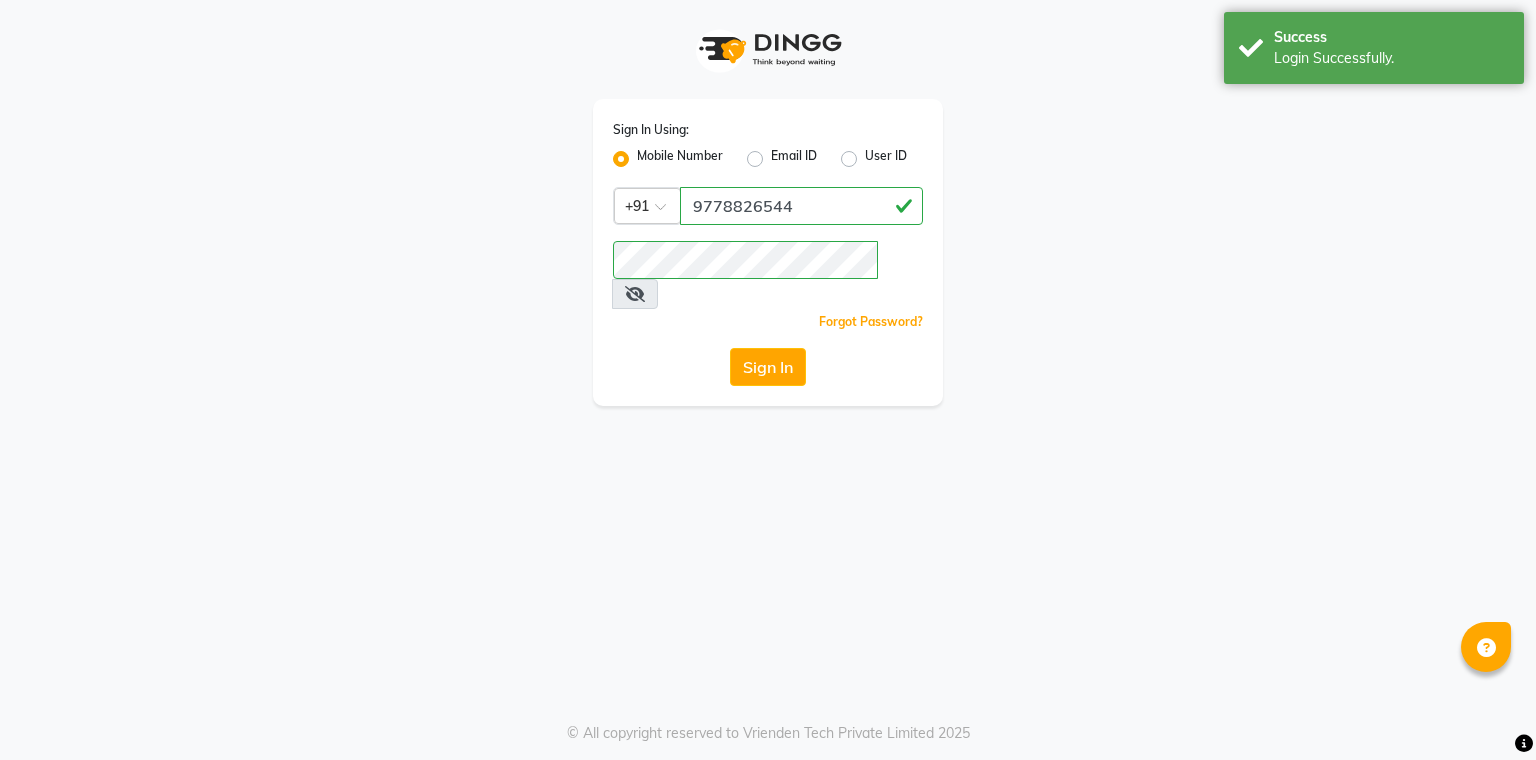 scroll, scrollTop: 0, scrollLeft: 0, axis: both 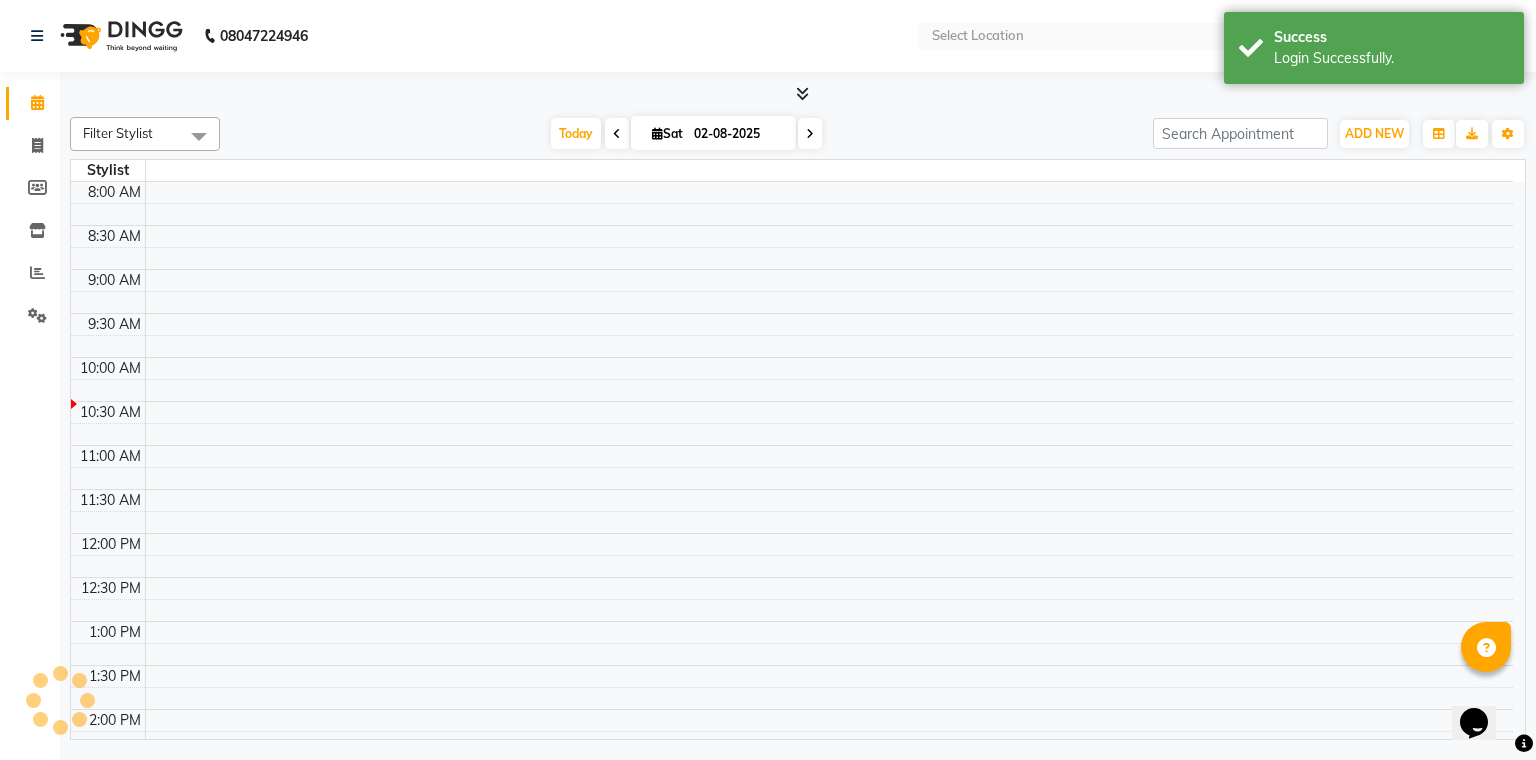 select on "en" 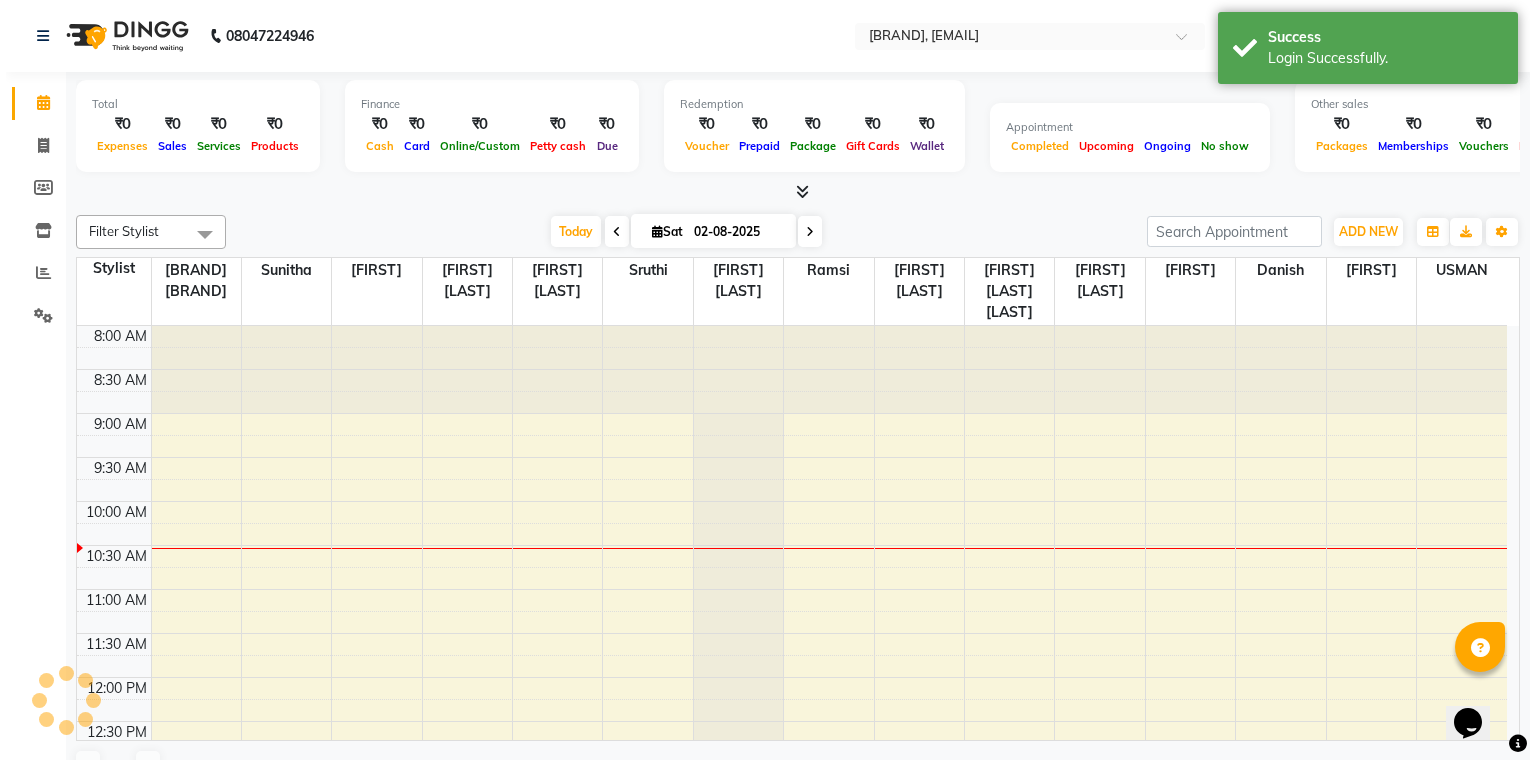 scroll, scrollTop: 175, scrollLeft: 0, axis: vertical 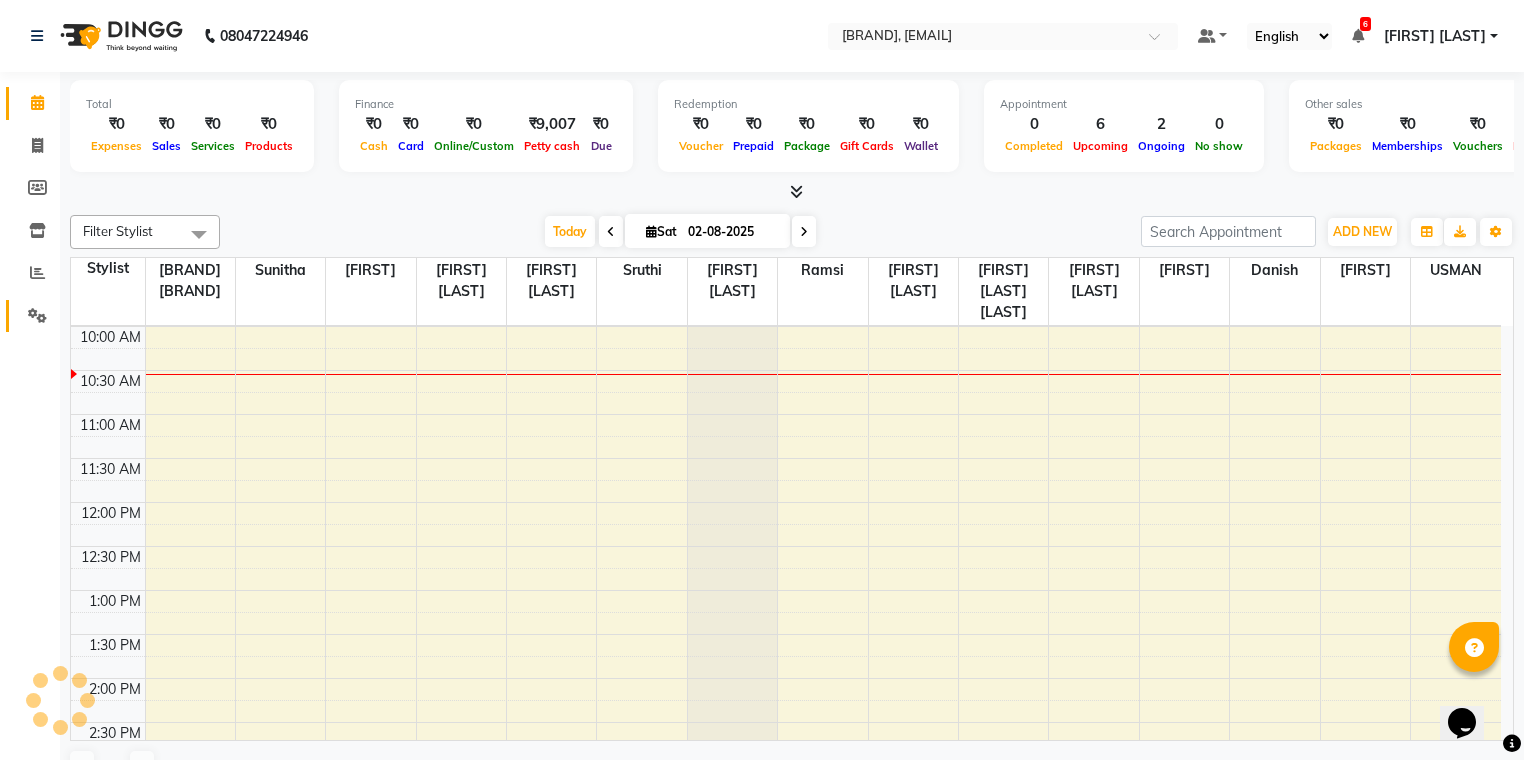 click 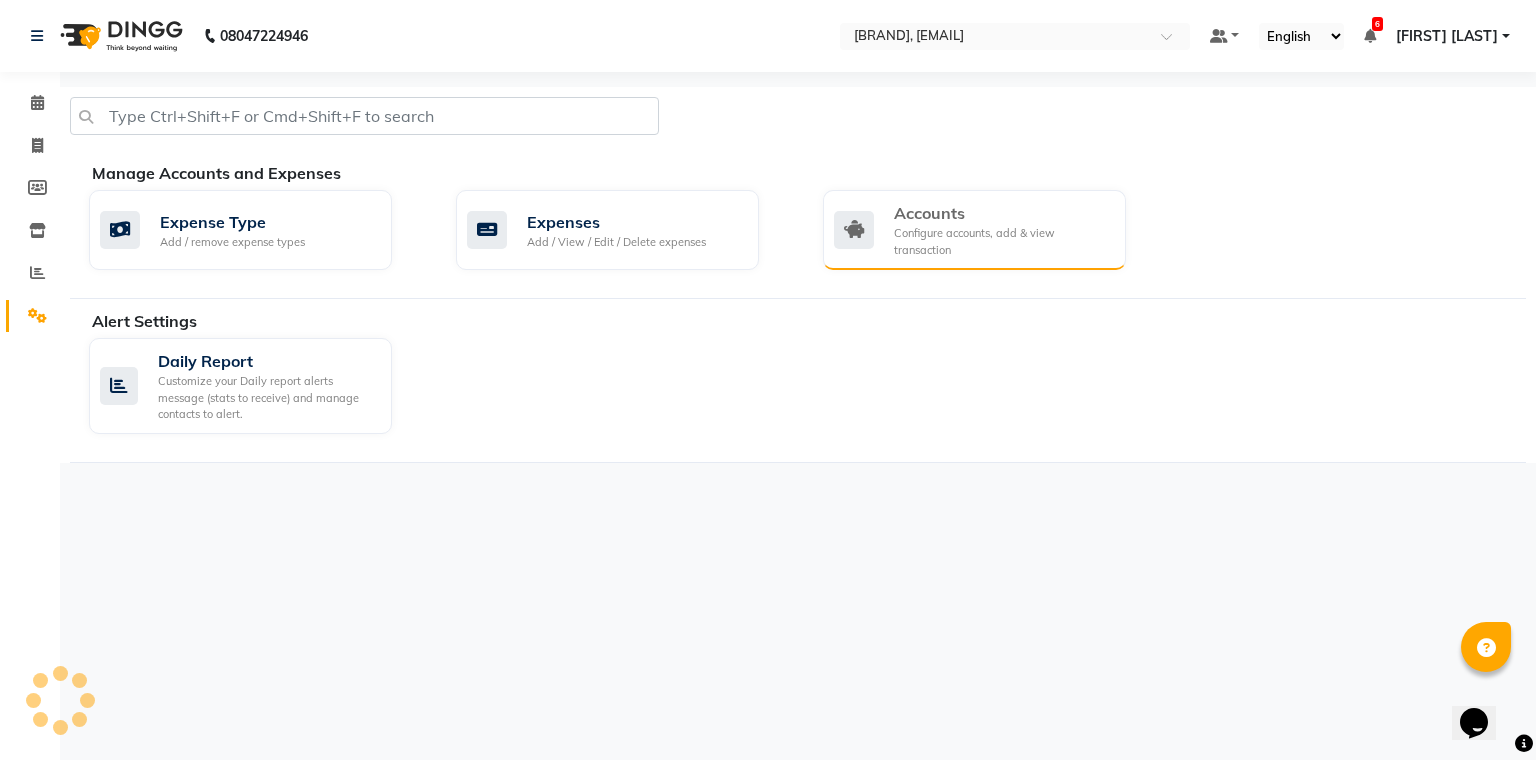 click on "Configure accounts, add & view transaction" 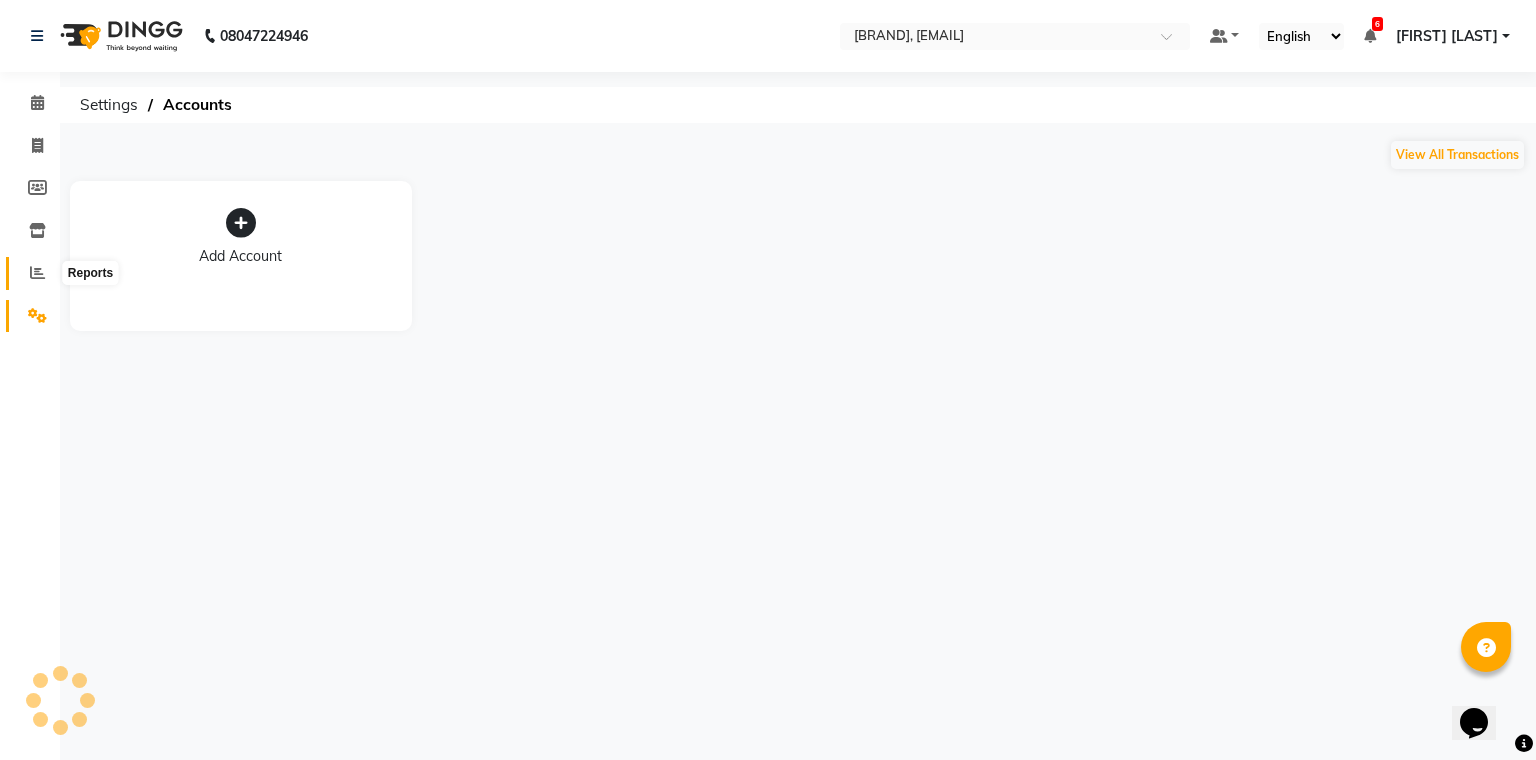 click 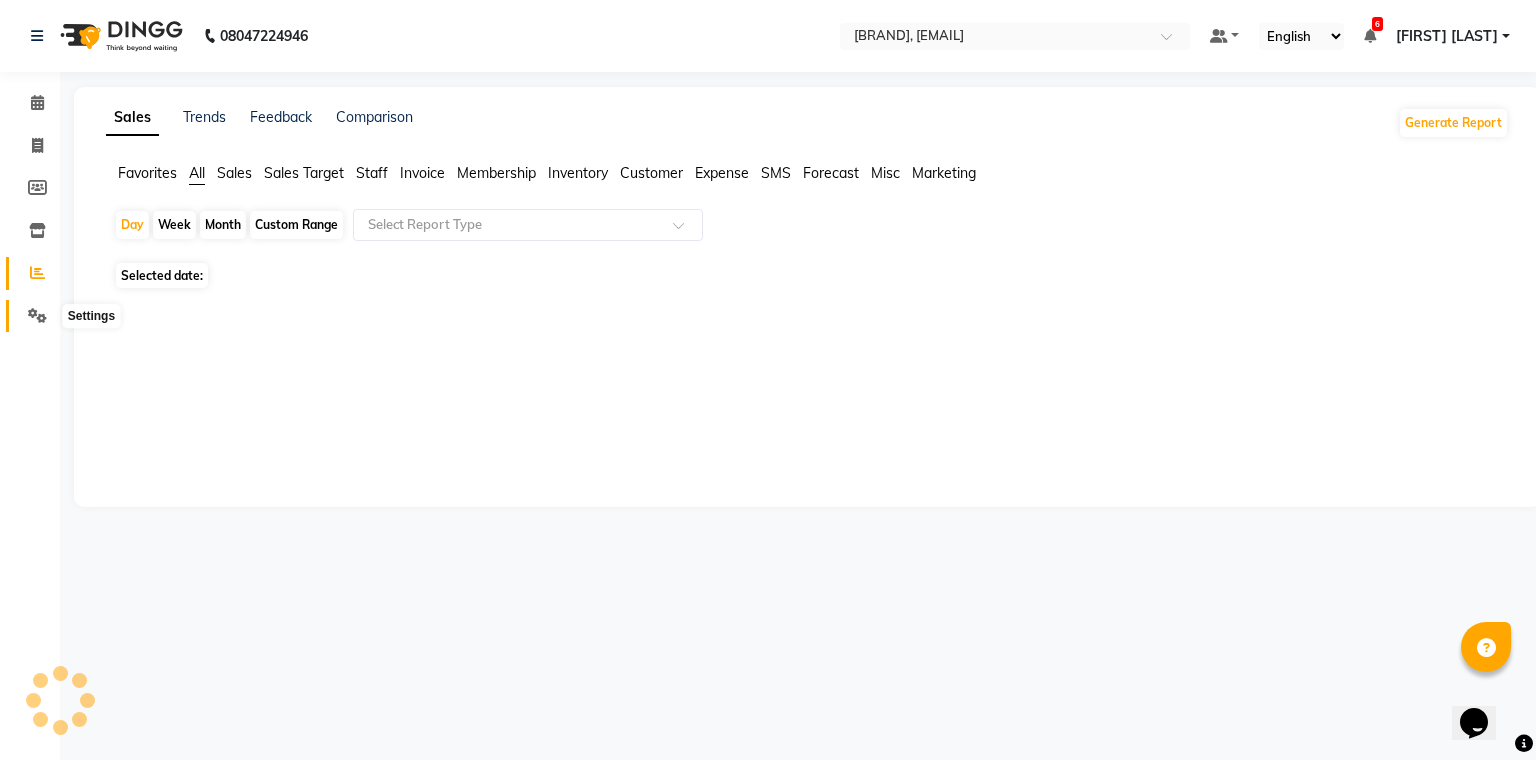 click 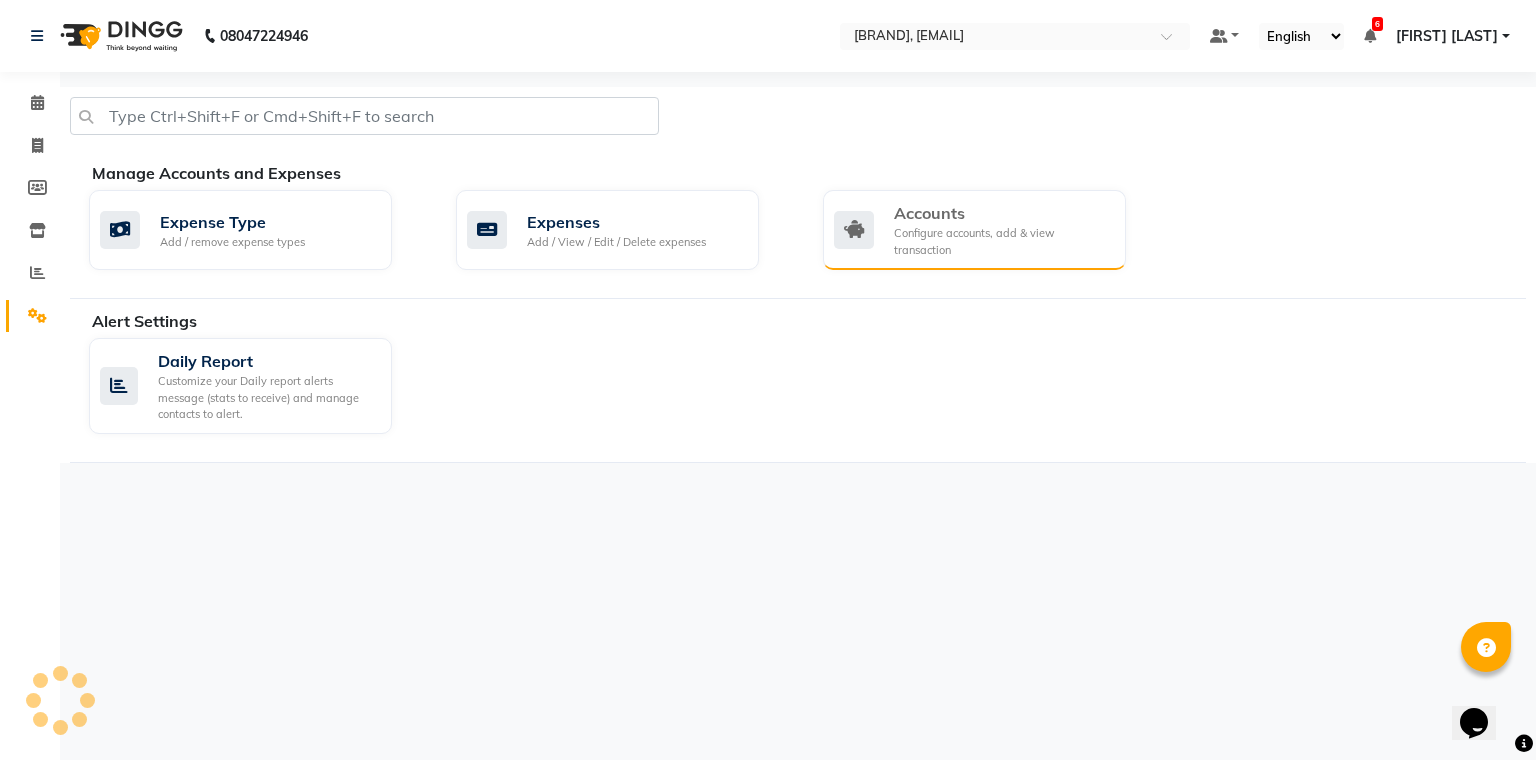click on "Configure accounts, add & view transaction" 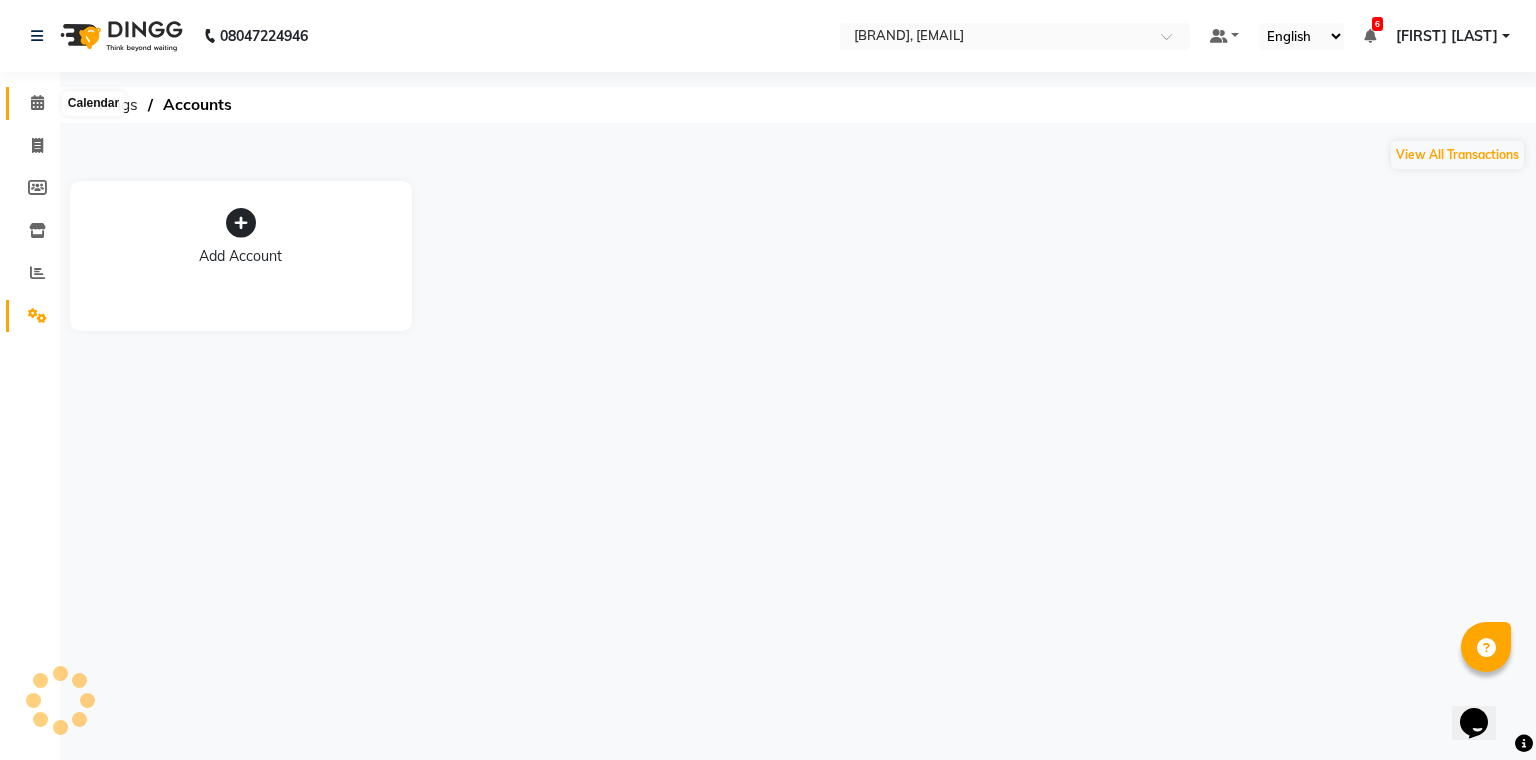 click 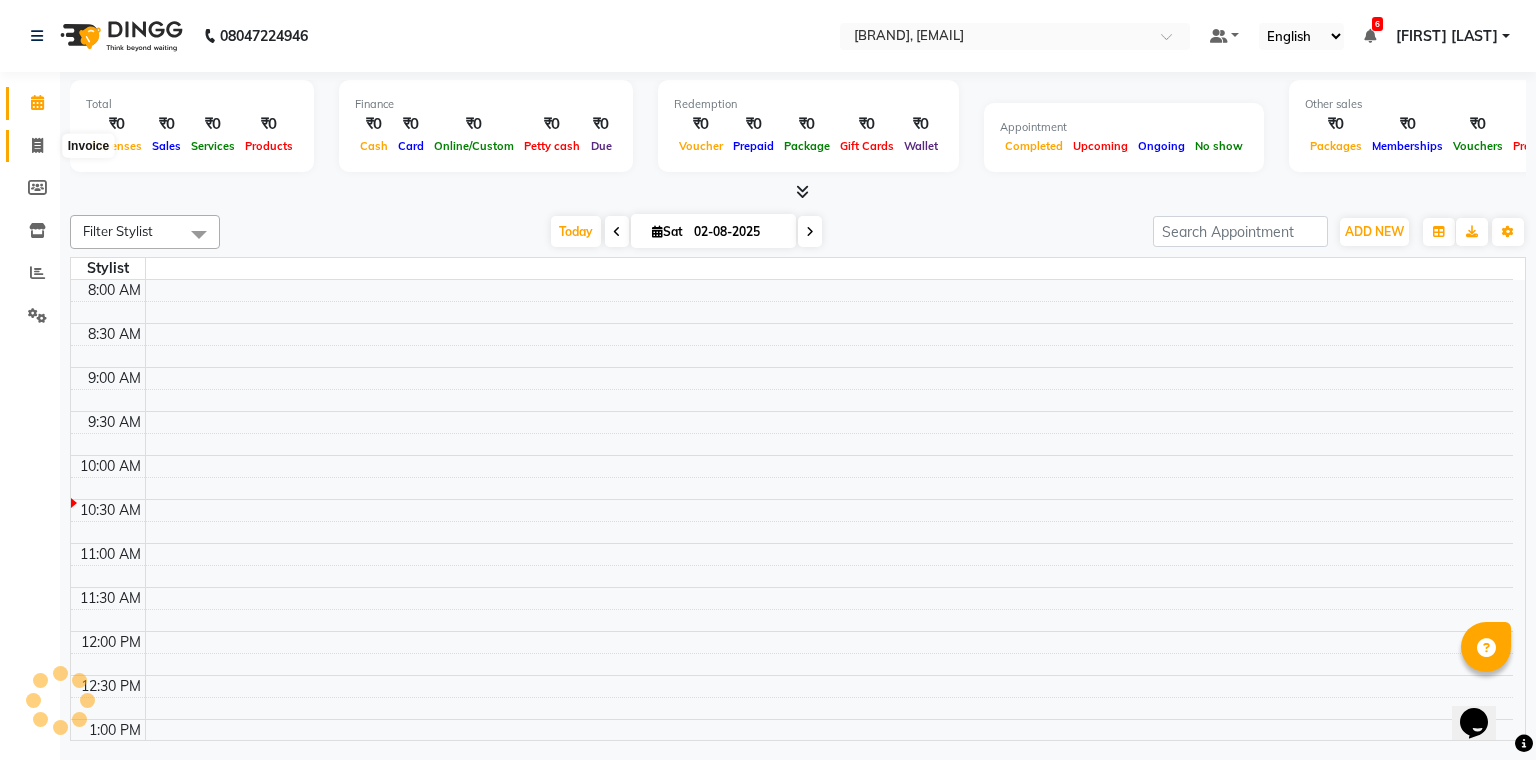click 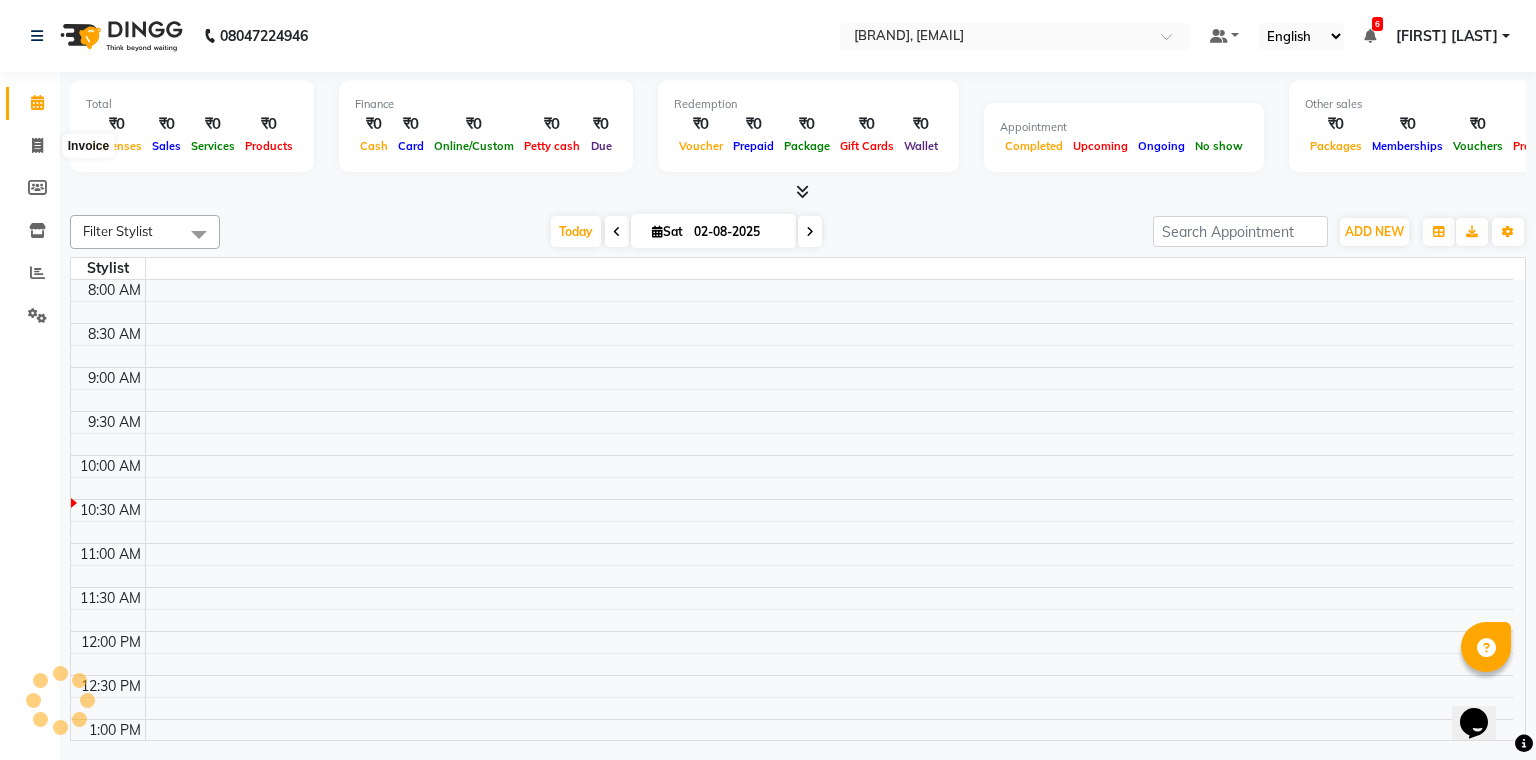 select on "service" 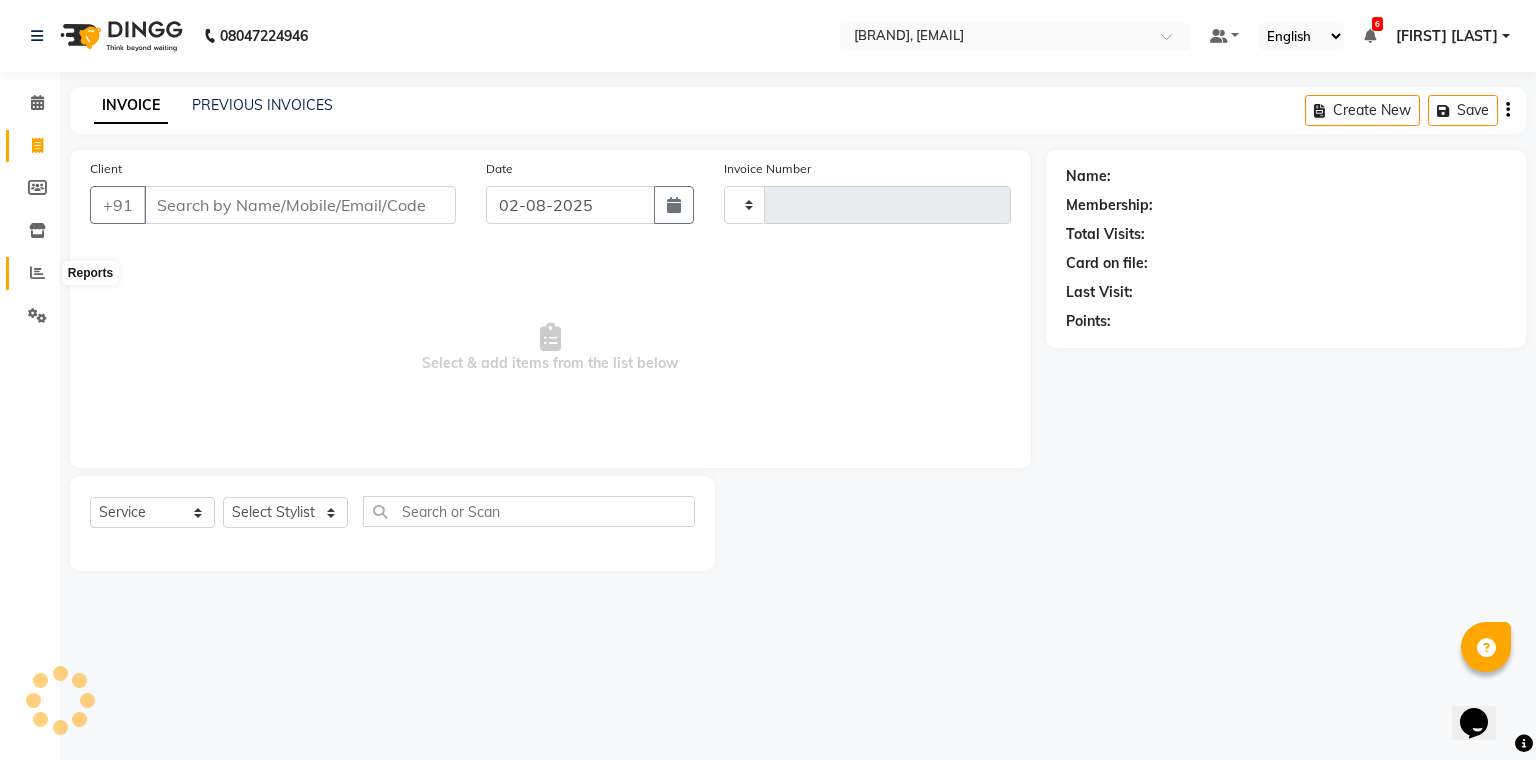 click 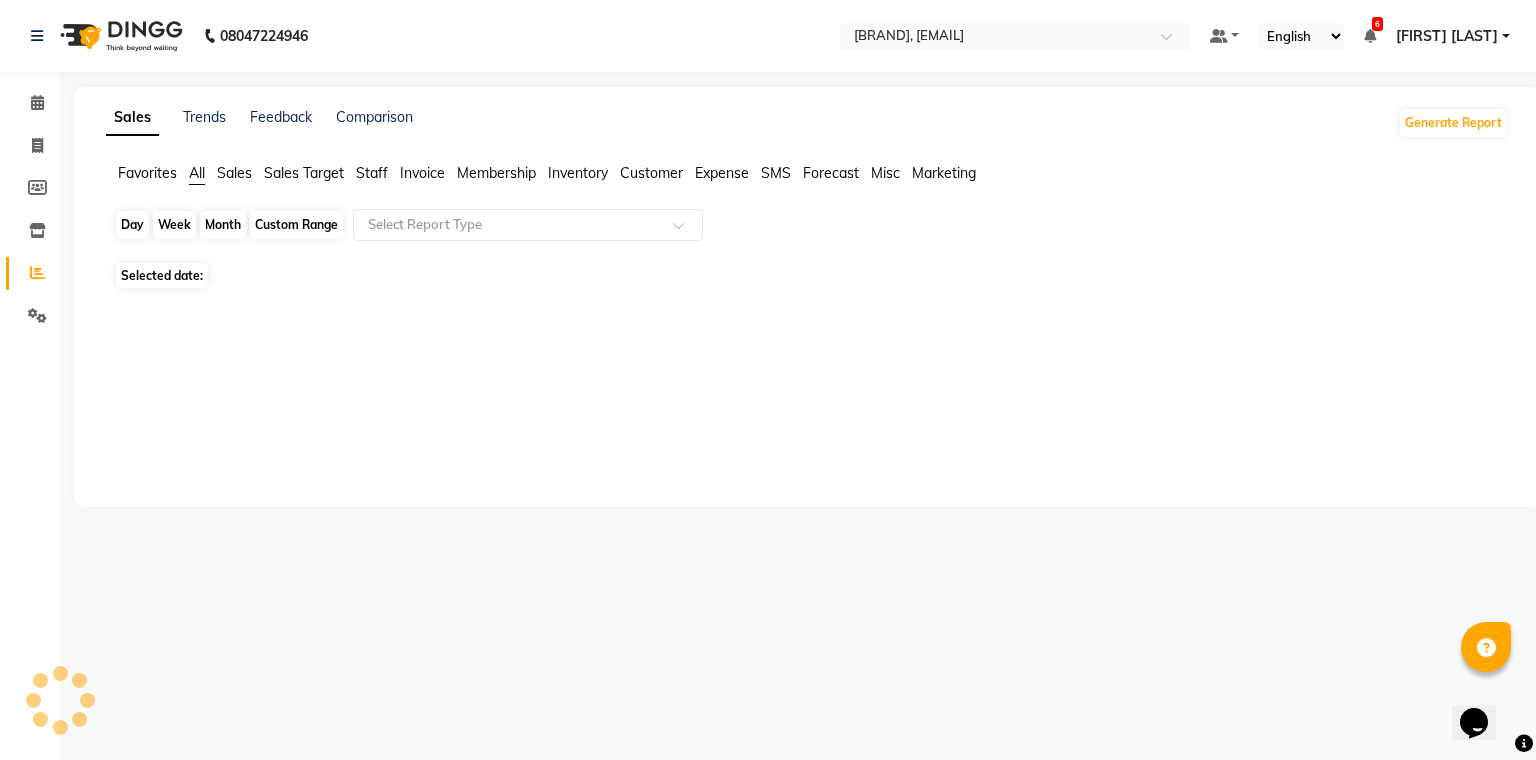 click on "Day" 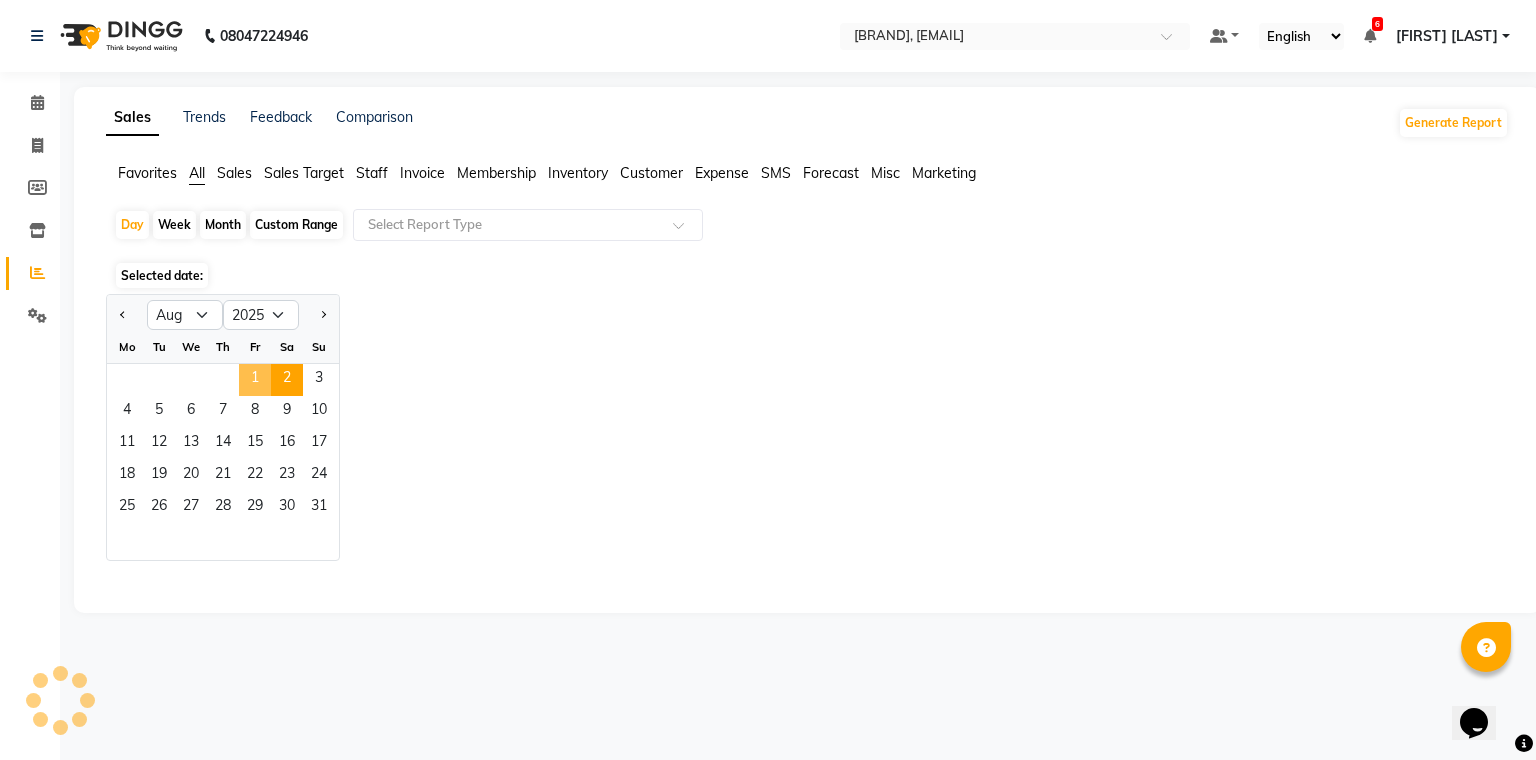 click on "1" 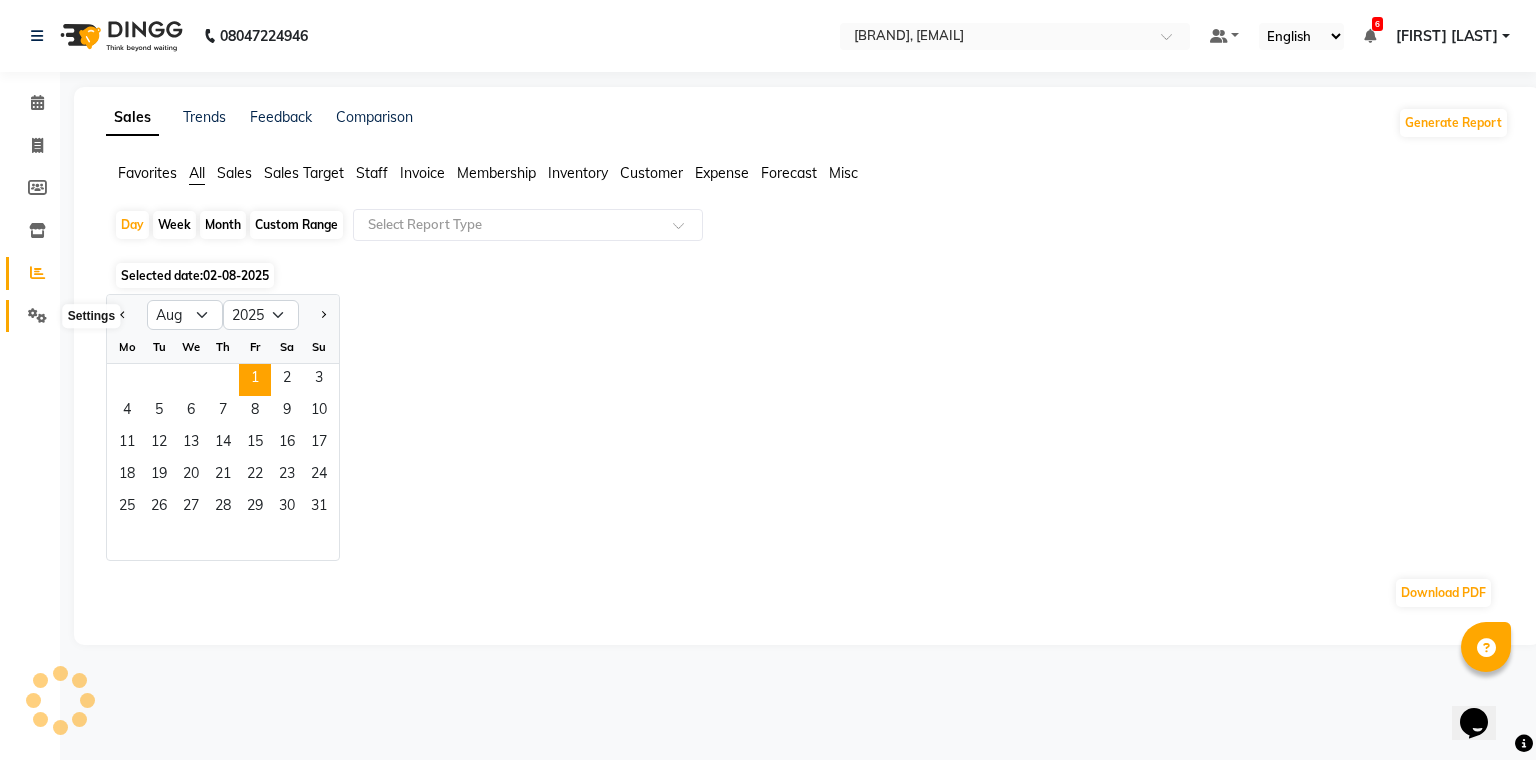 click 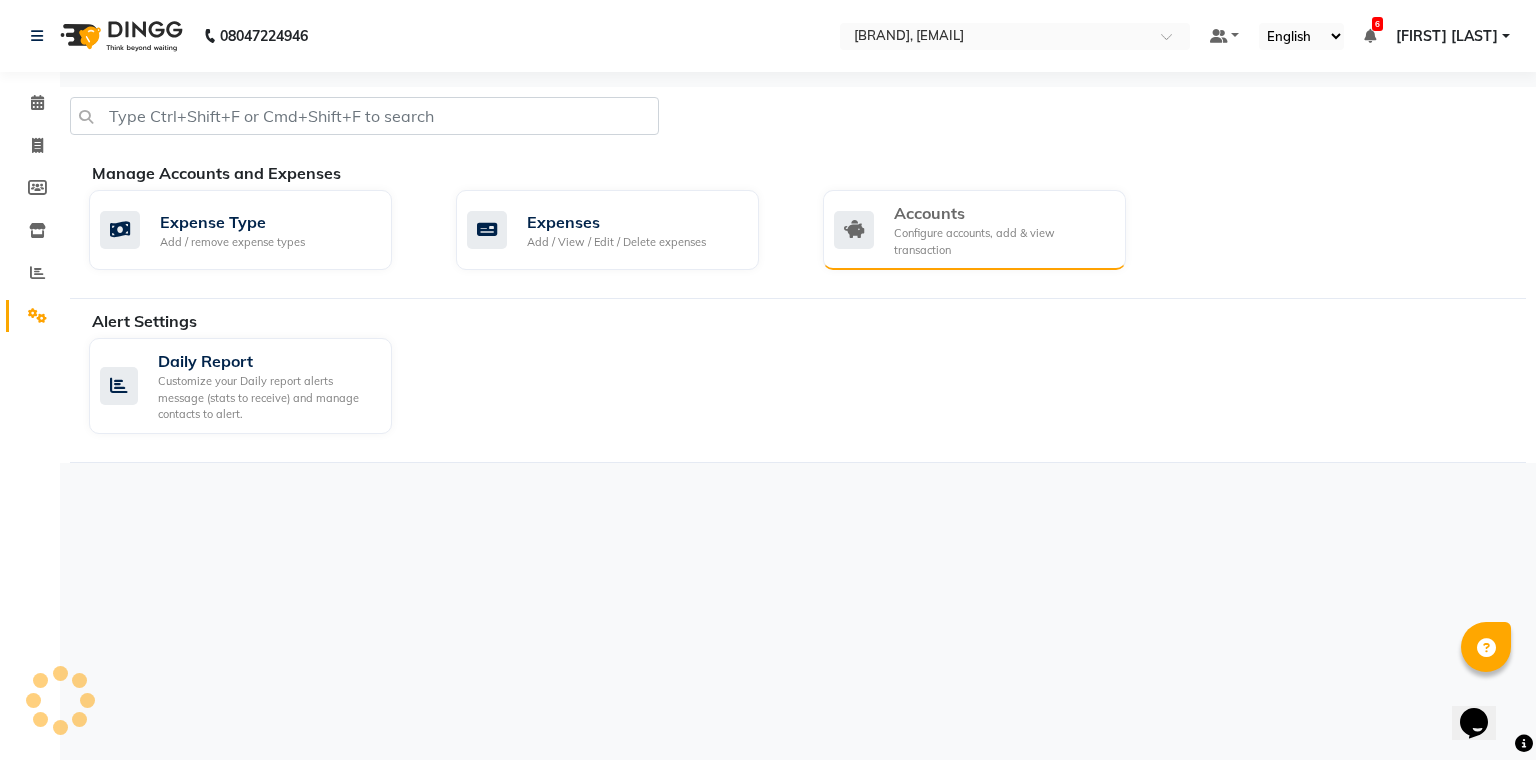 click on "Configure accounts, add & view transaction" 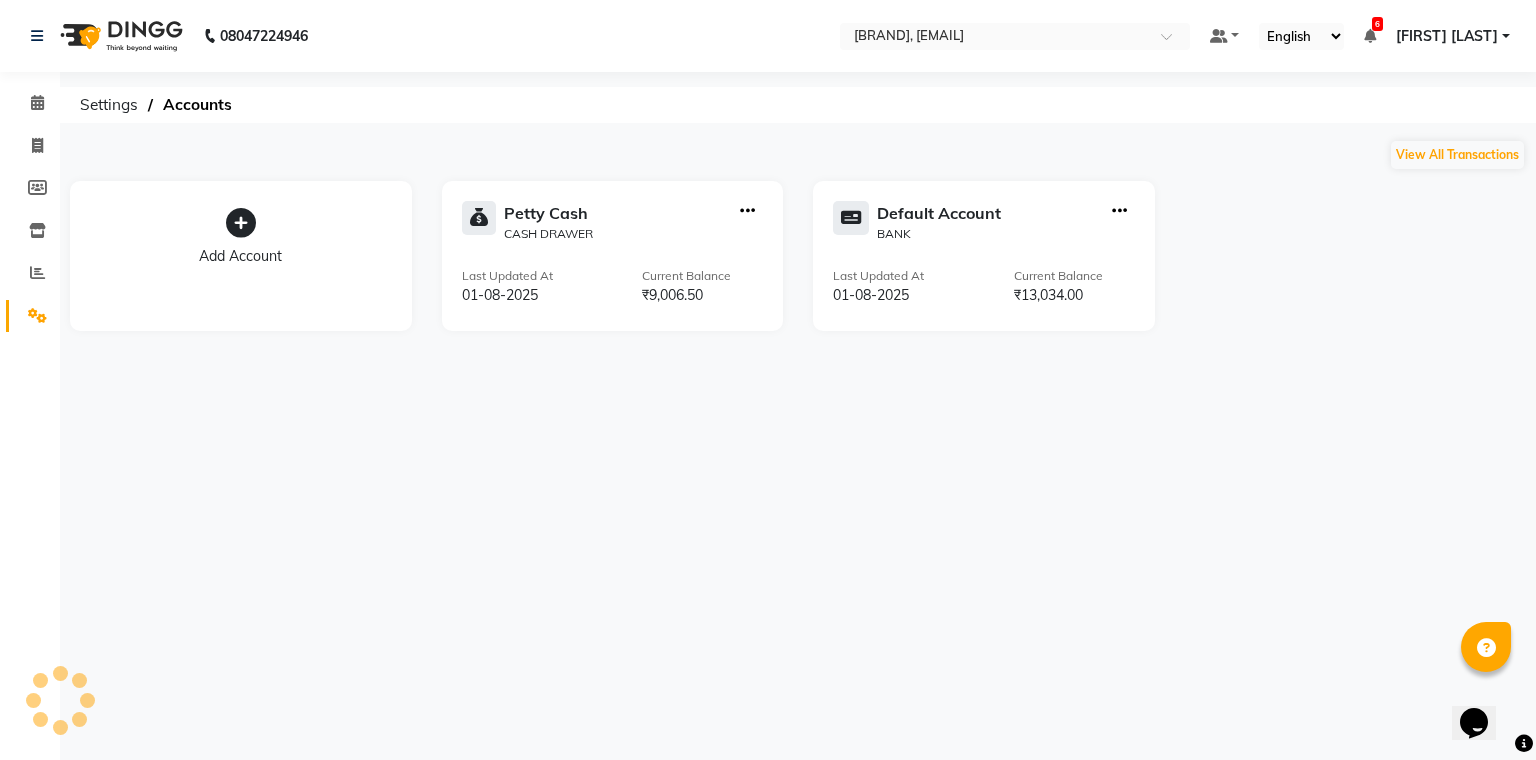 click 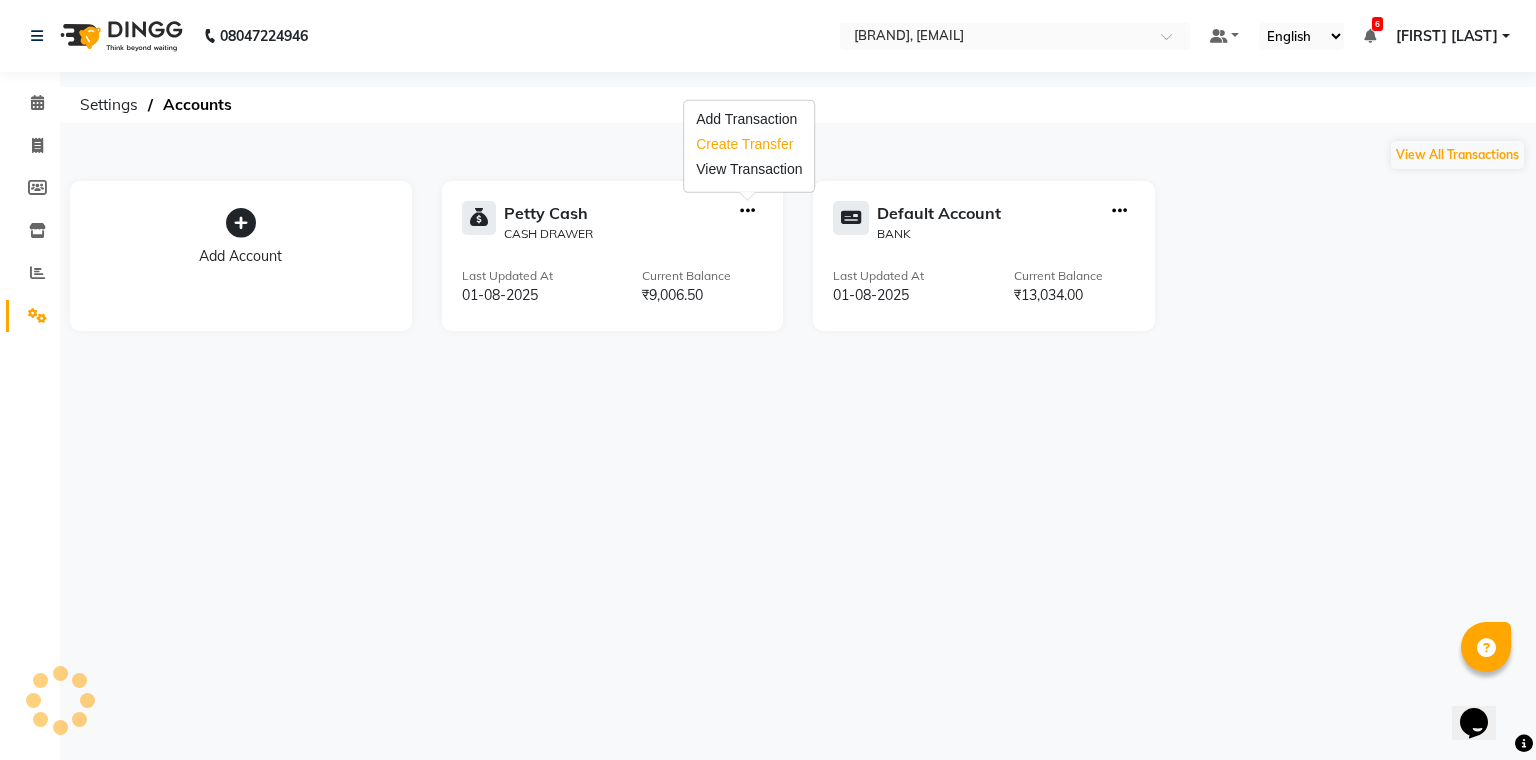click on "Create Transfer" at bounding box center (749, 144) 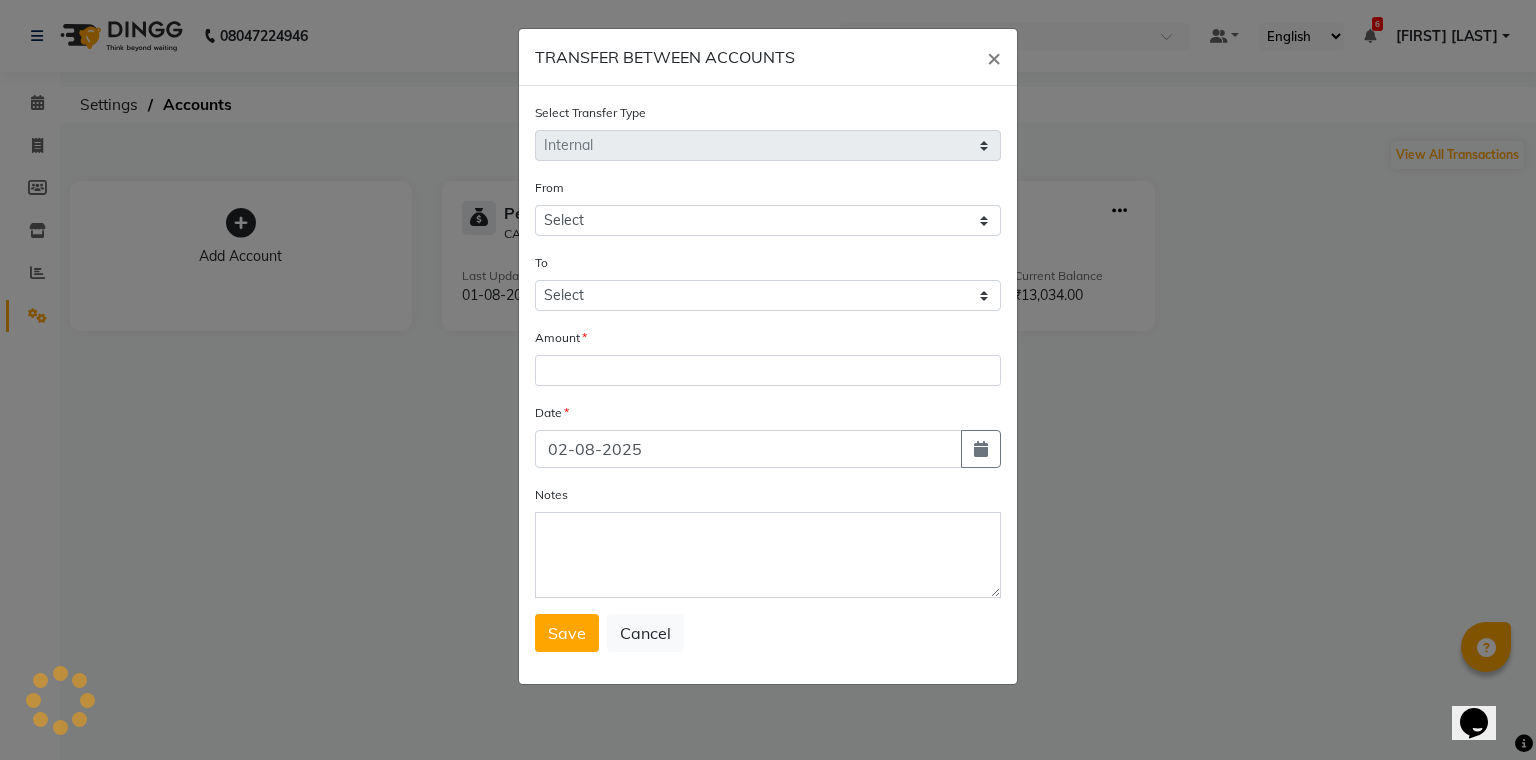 click on "Select Transfer Type Select Direct Internal From Select To Select Amount Date [DATE] Notes Save Cancel" 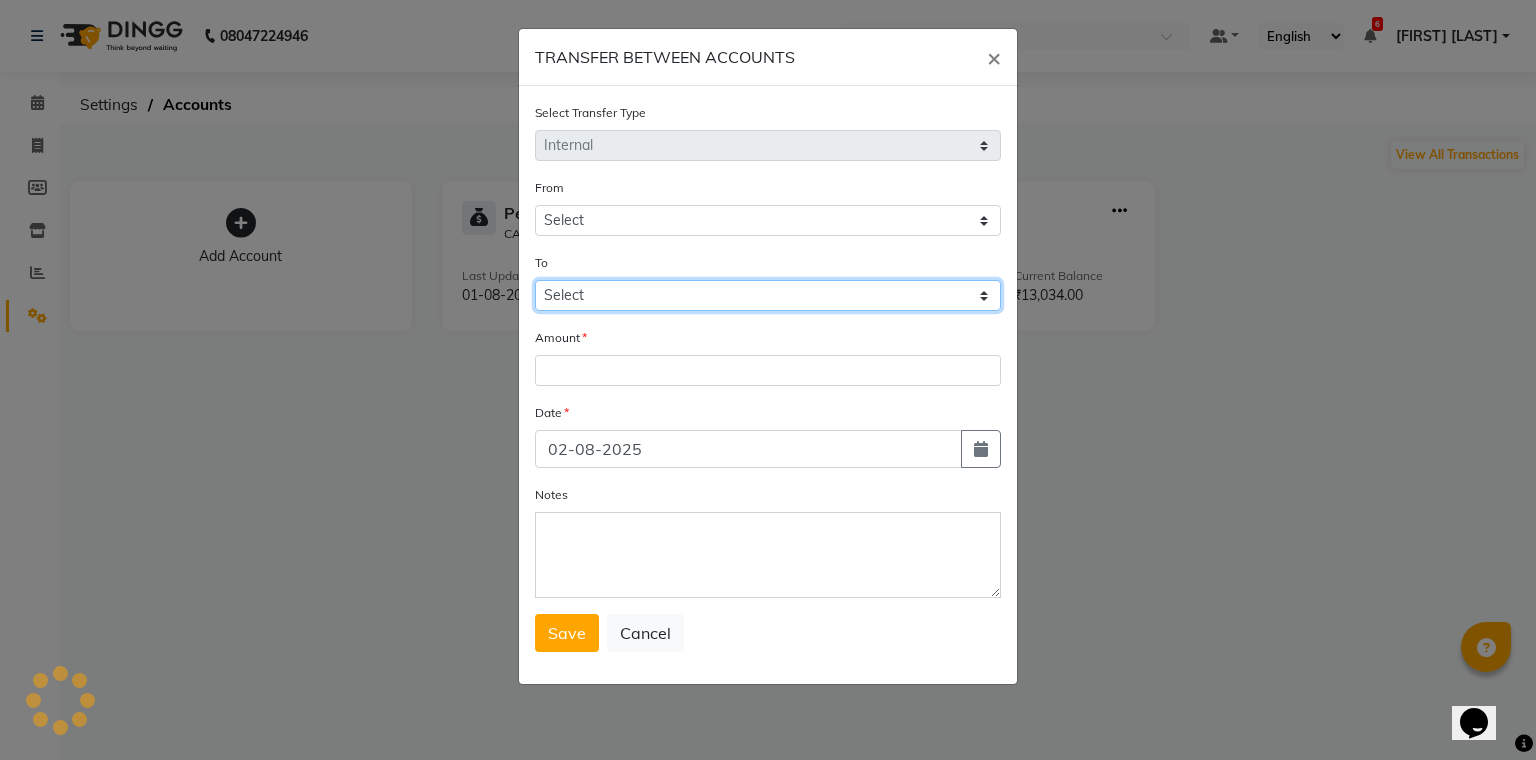 drag, startPoint x: 611, startPoint y: 300, endPoint x: 606, endPoint y: 324, distance: 24.5153 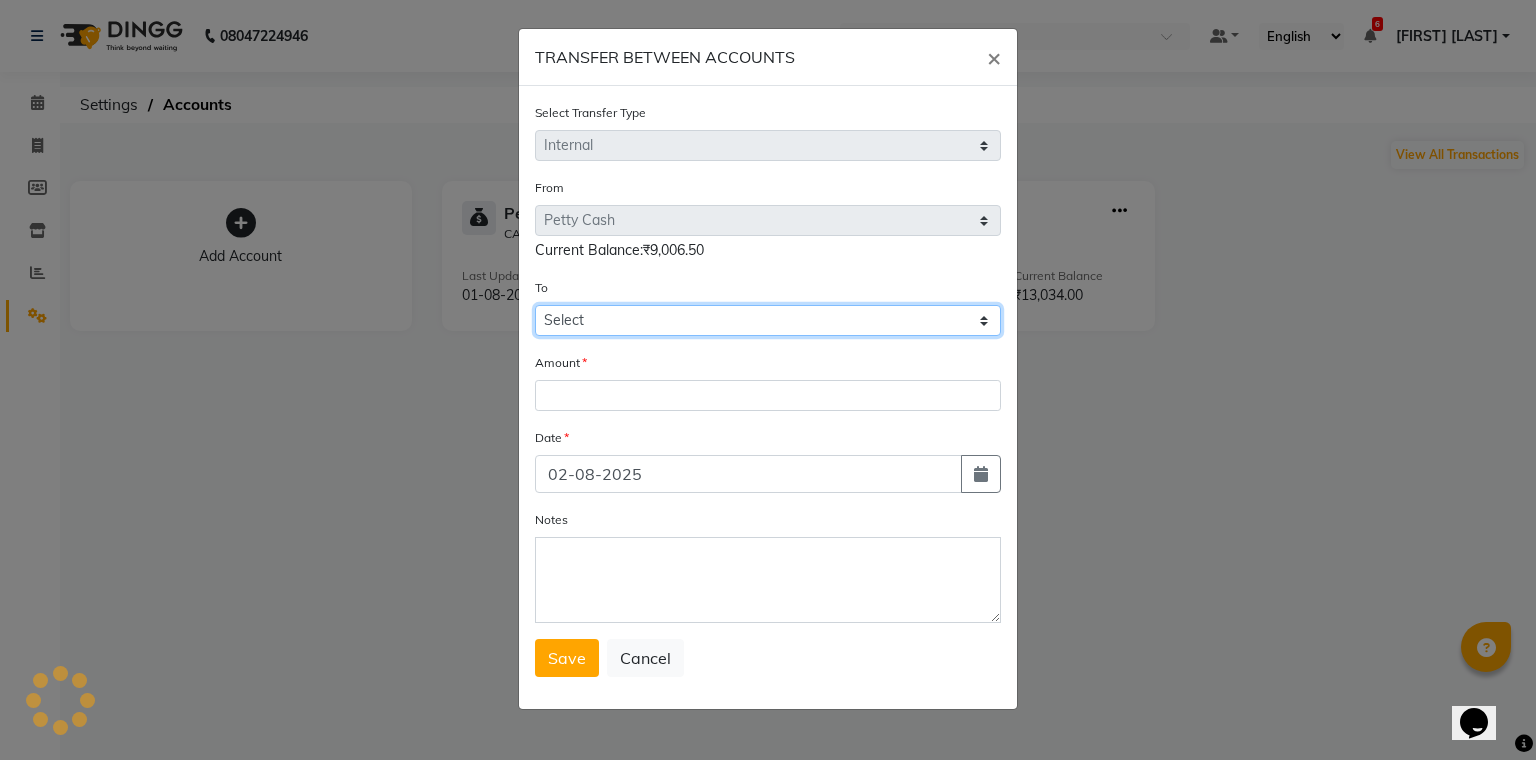 select on "5340" 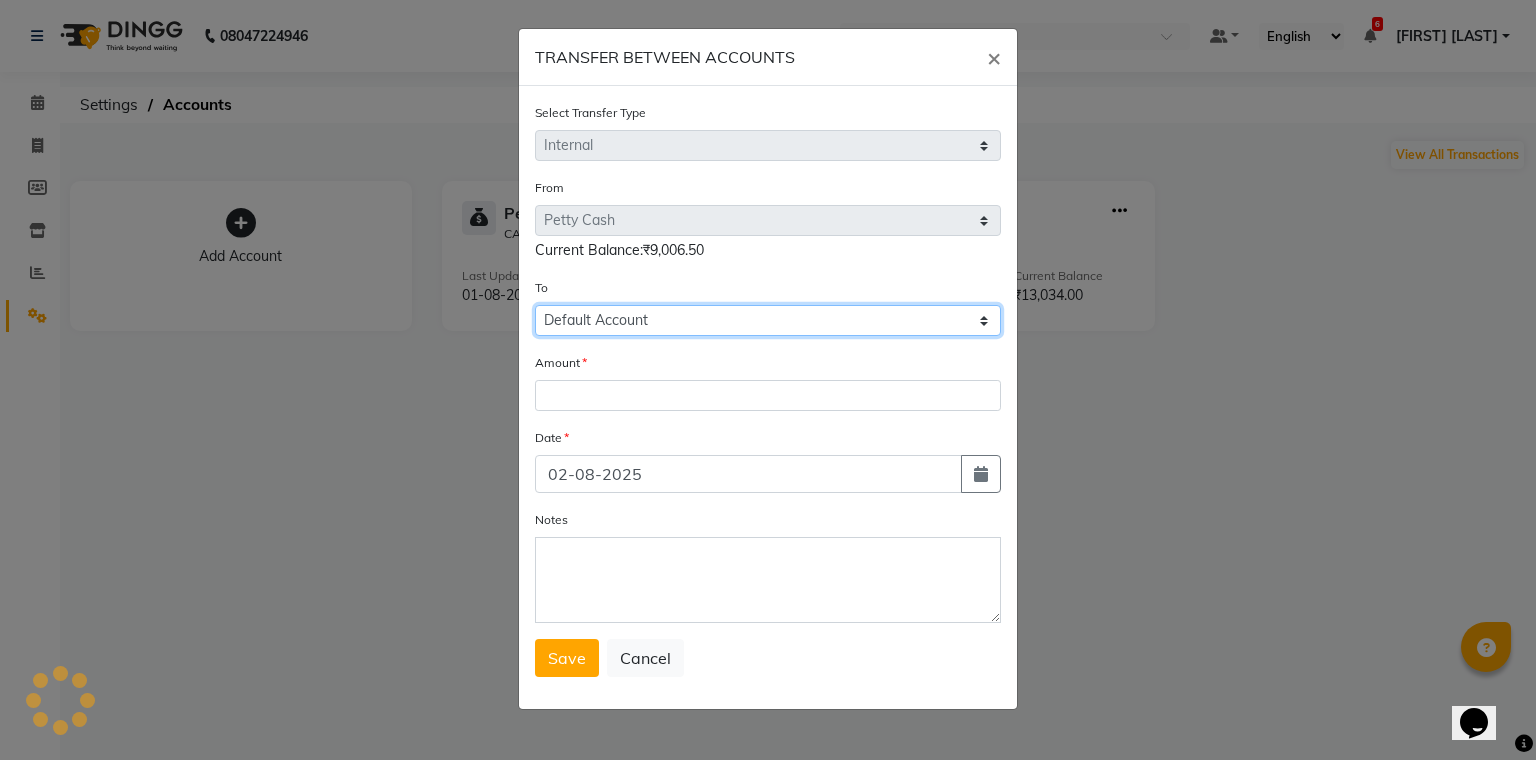 click on "Select Petty Cash Default Account" 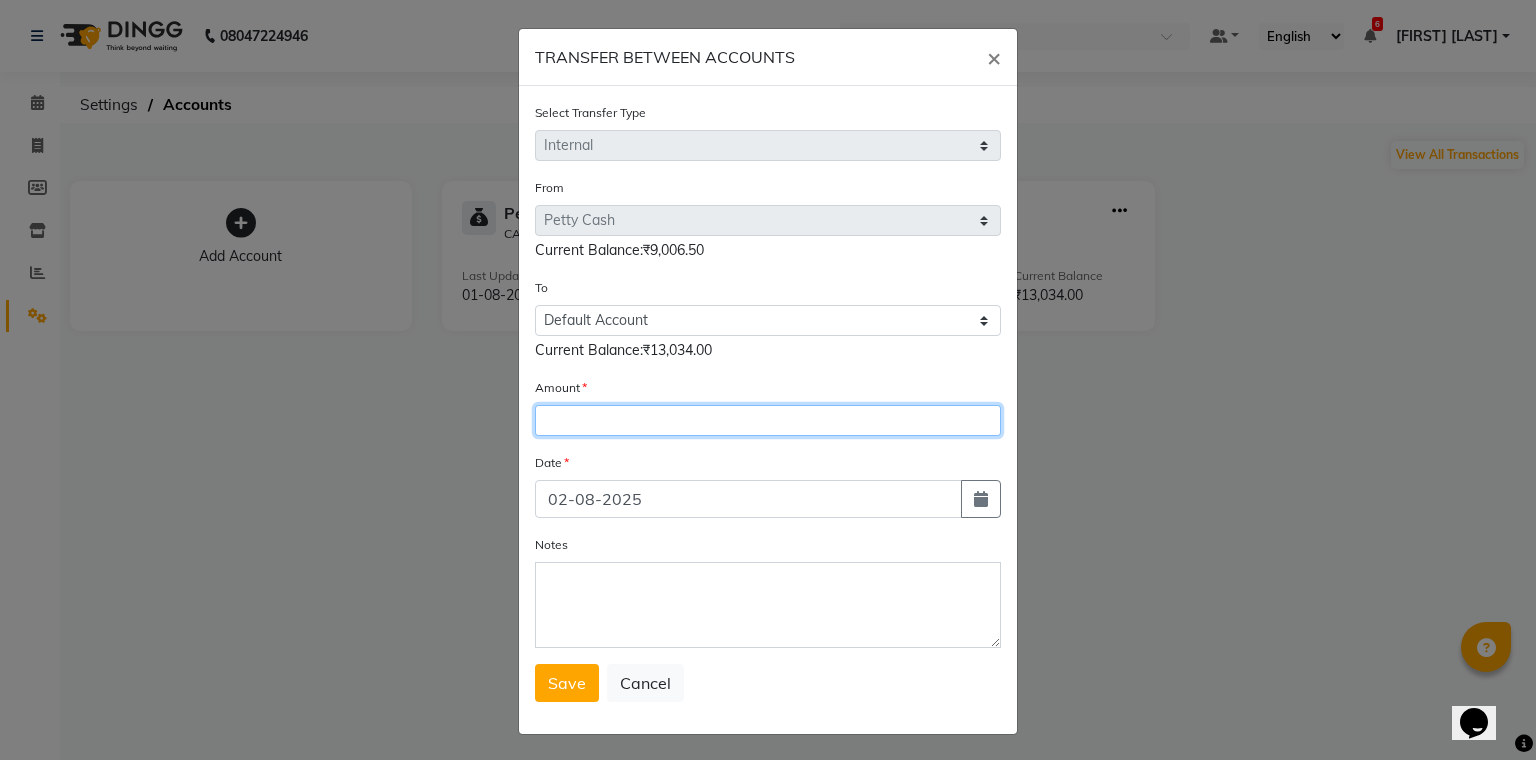 click 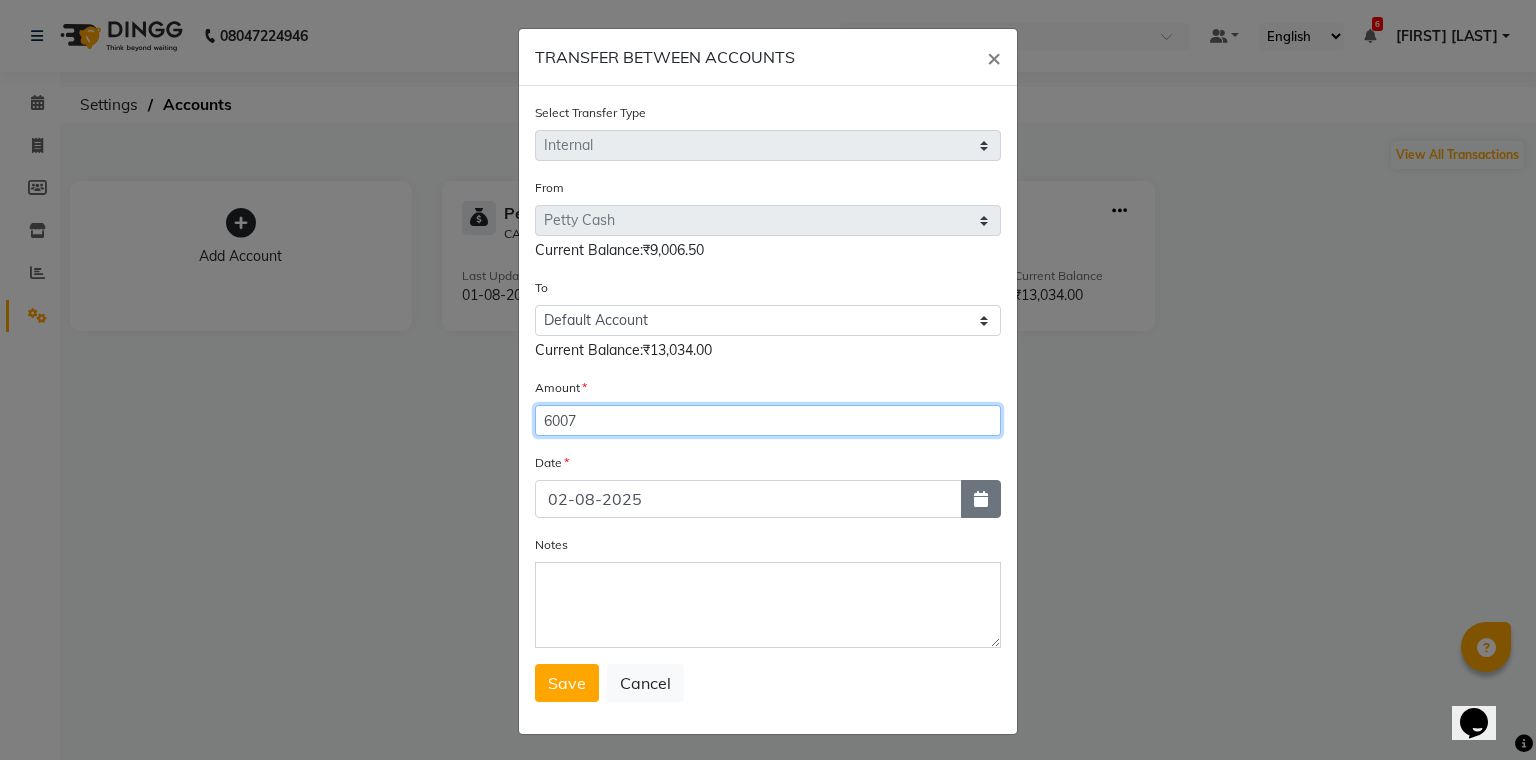 type on "6007" 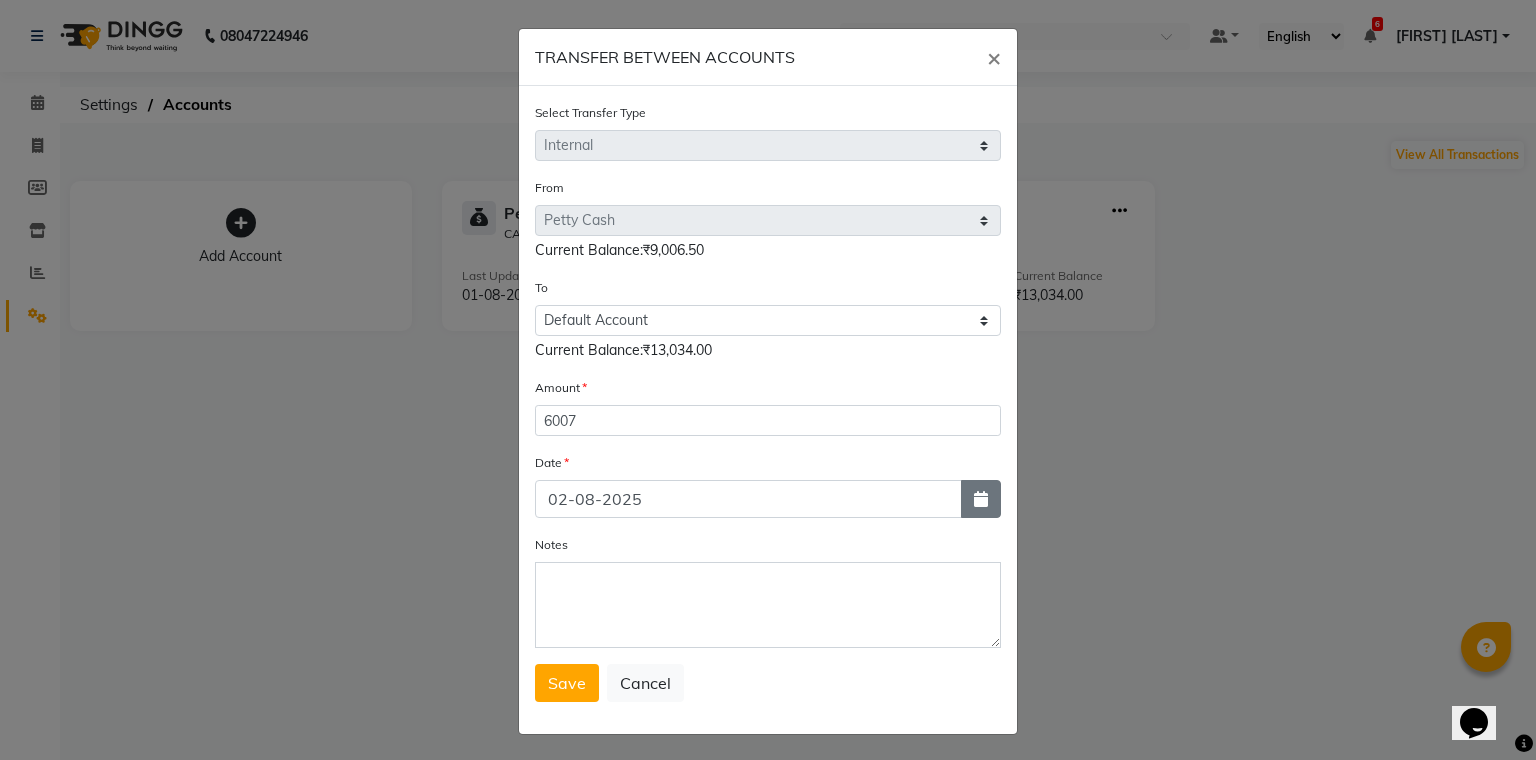 click 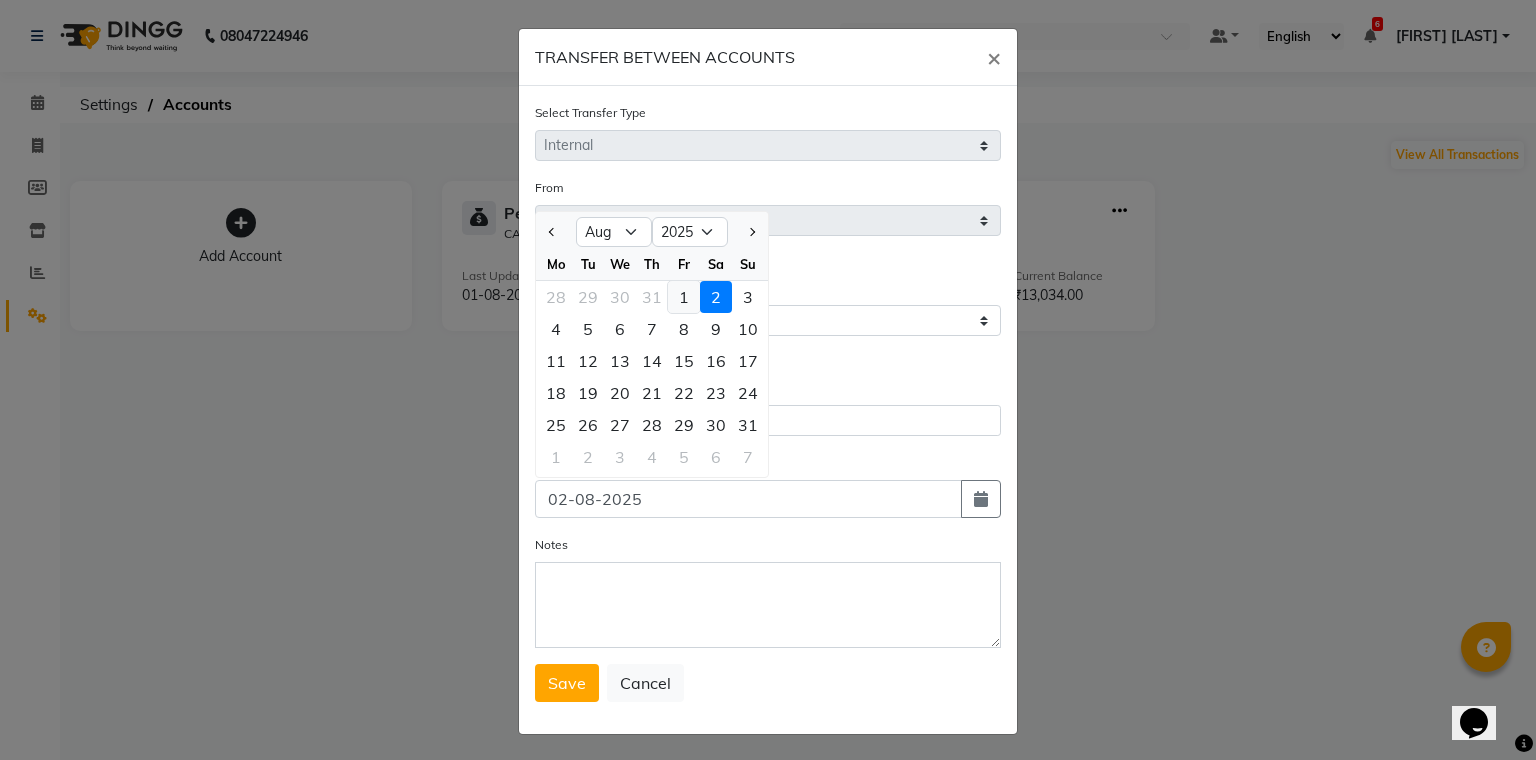 click on "1" 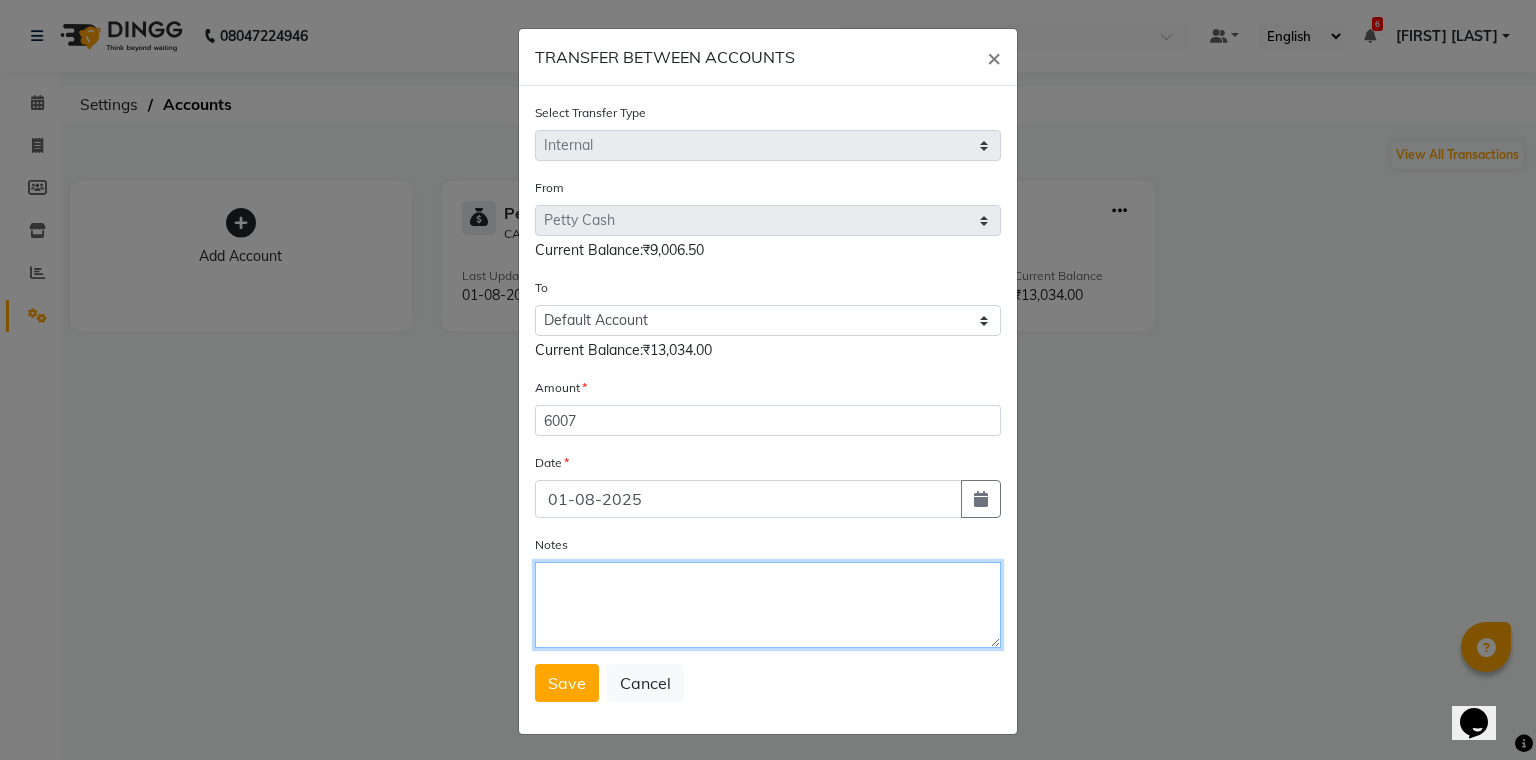 click on "Notes" at bounding box center (768, 605) 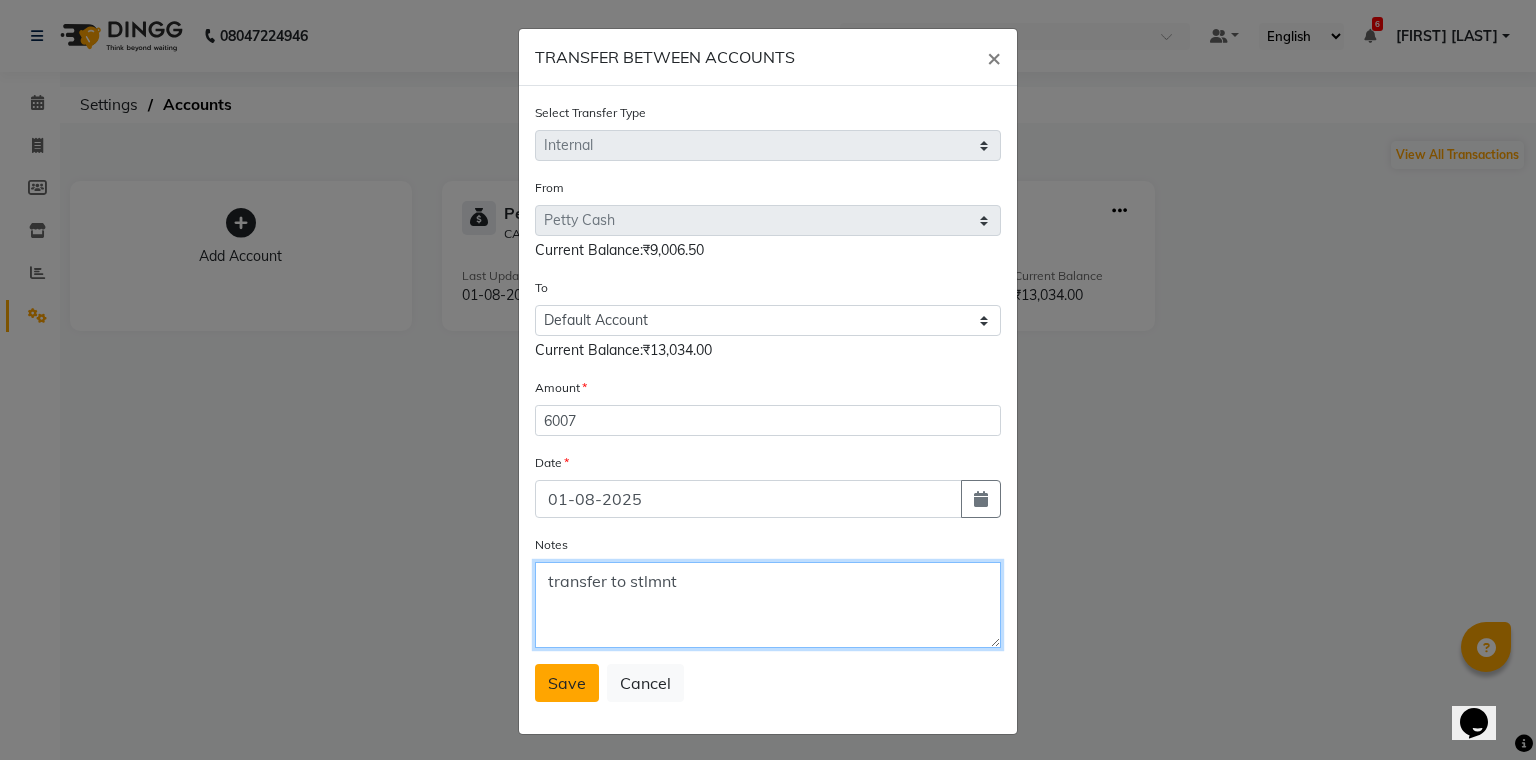 type on "transfer to stlmnt" 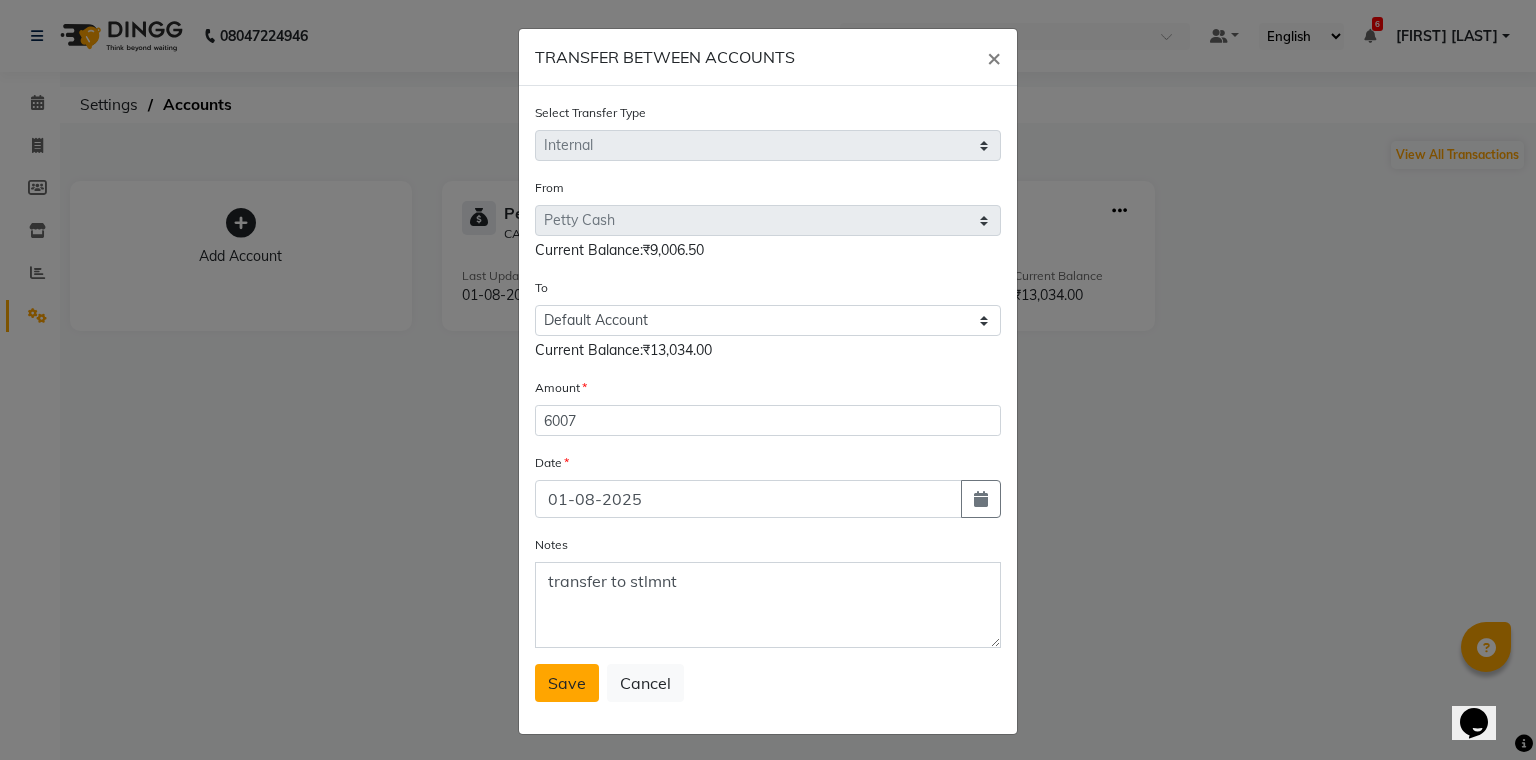 click on "Save" at bounding box center [567, 683] 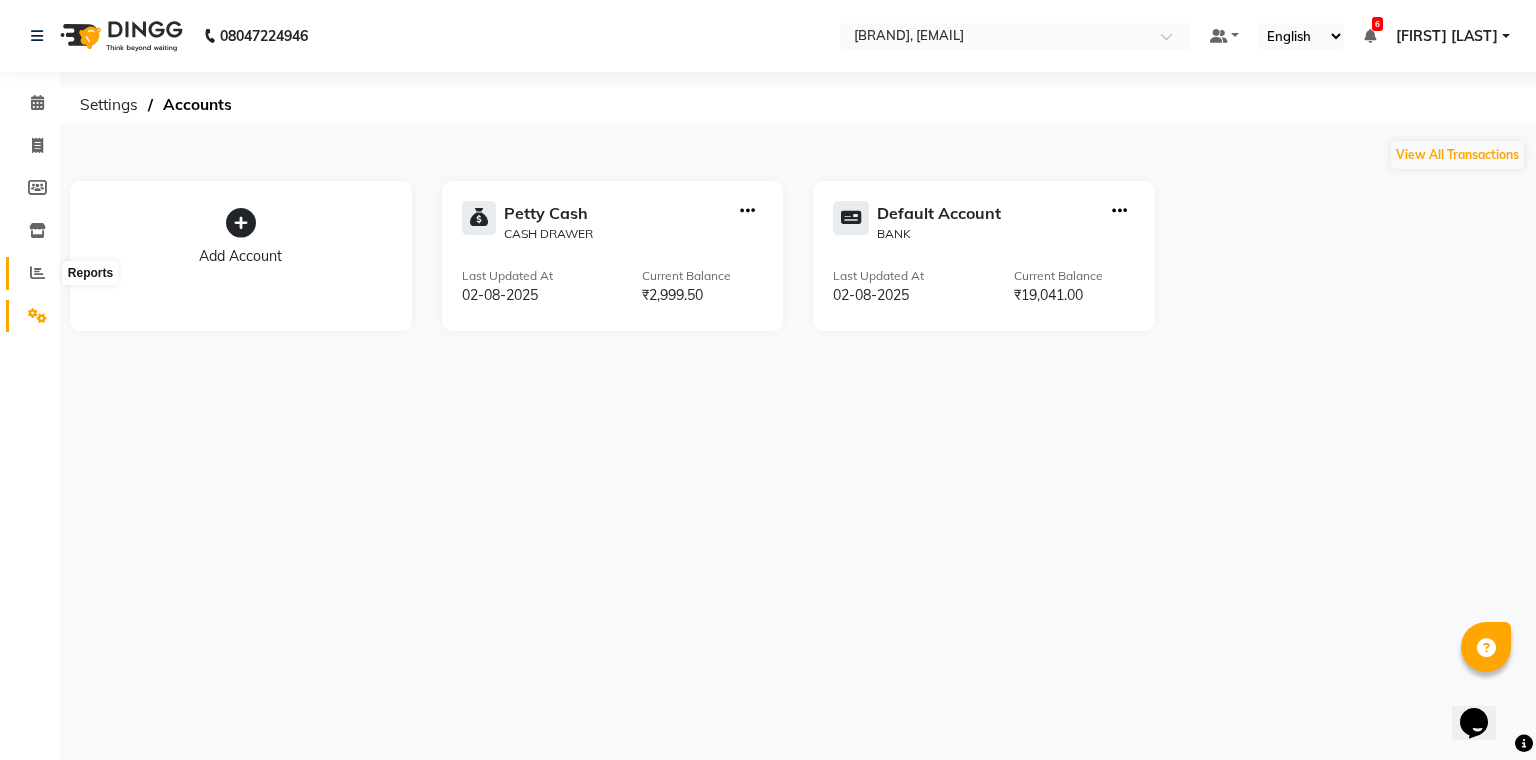 click 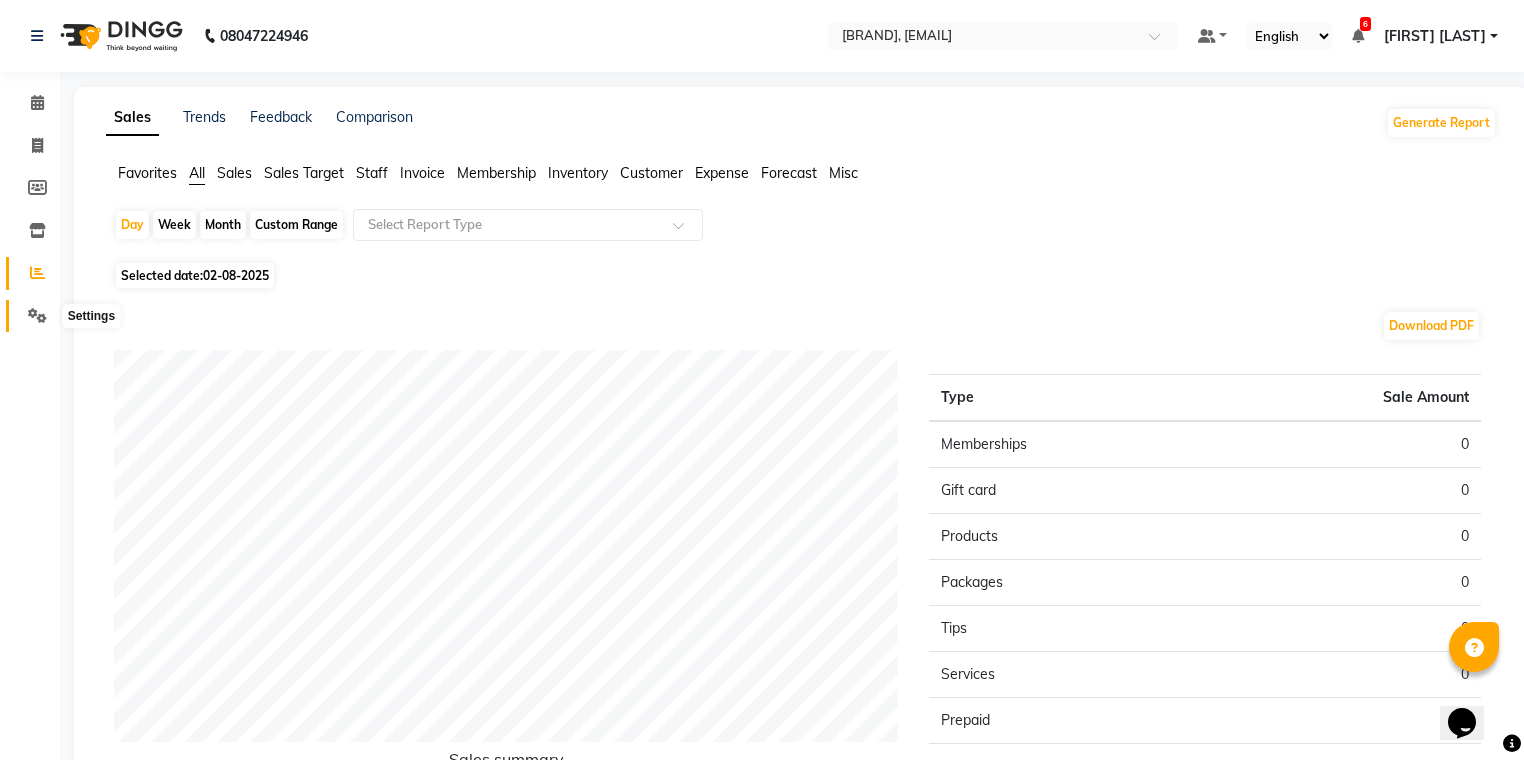 click 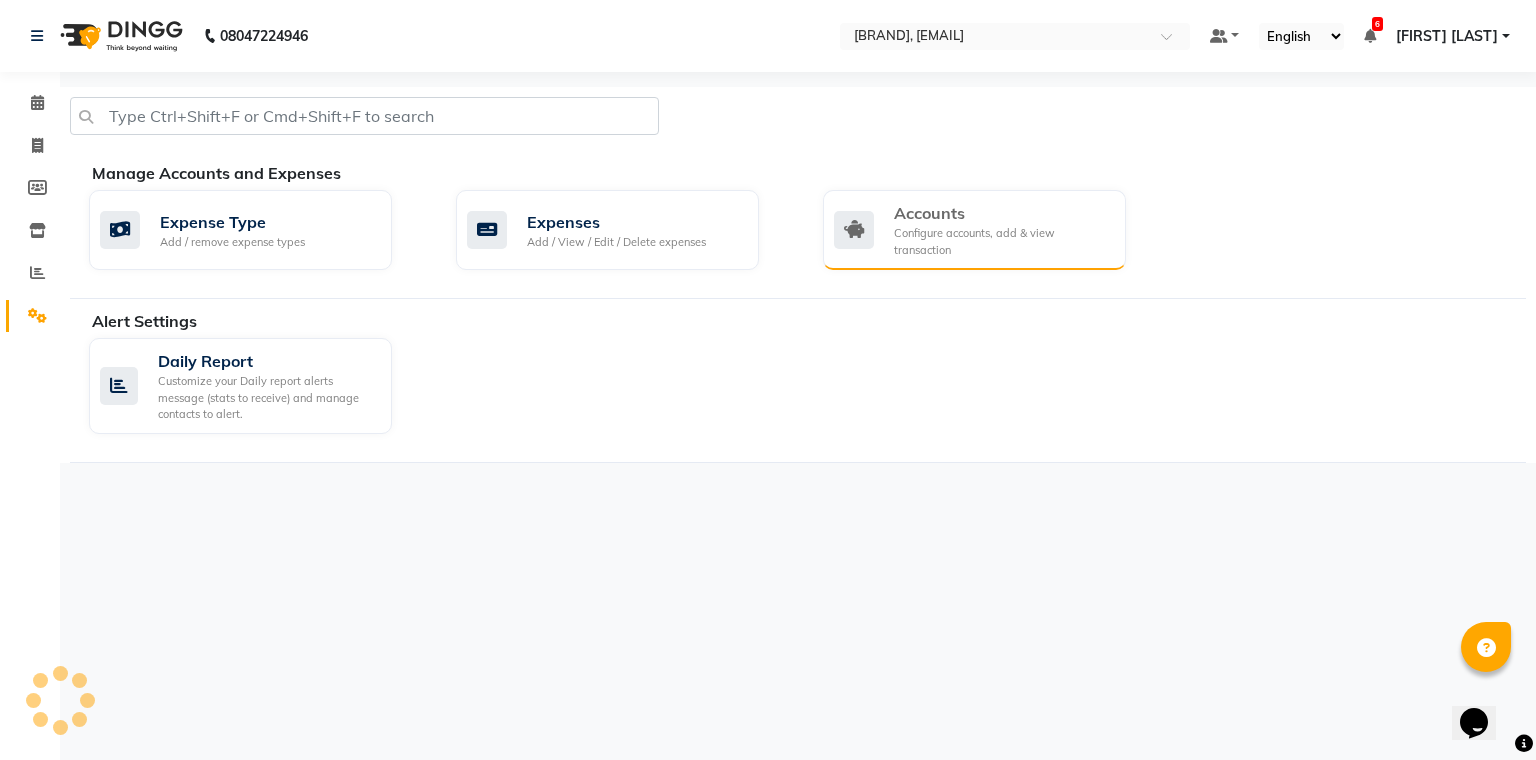 click on "Accounts" 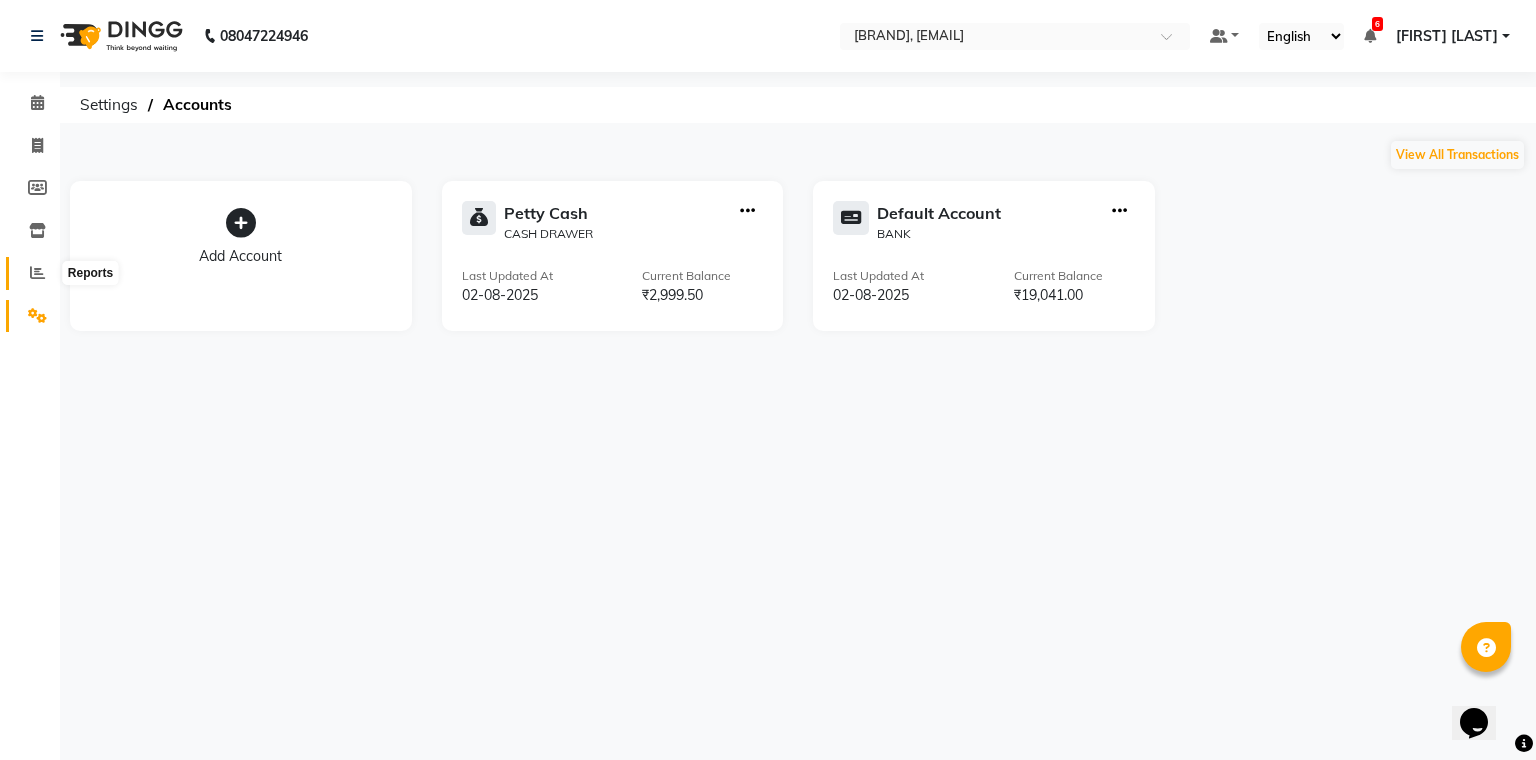 click 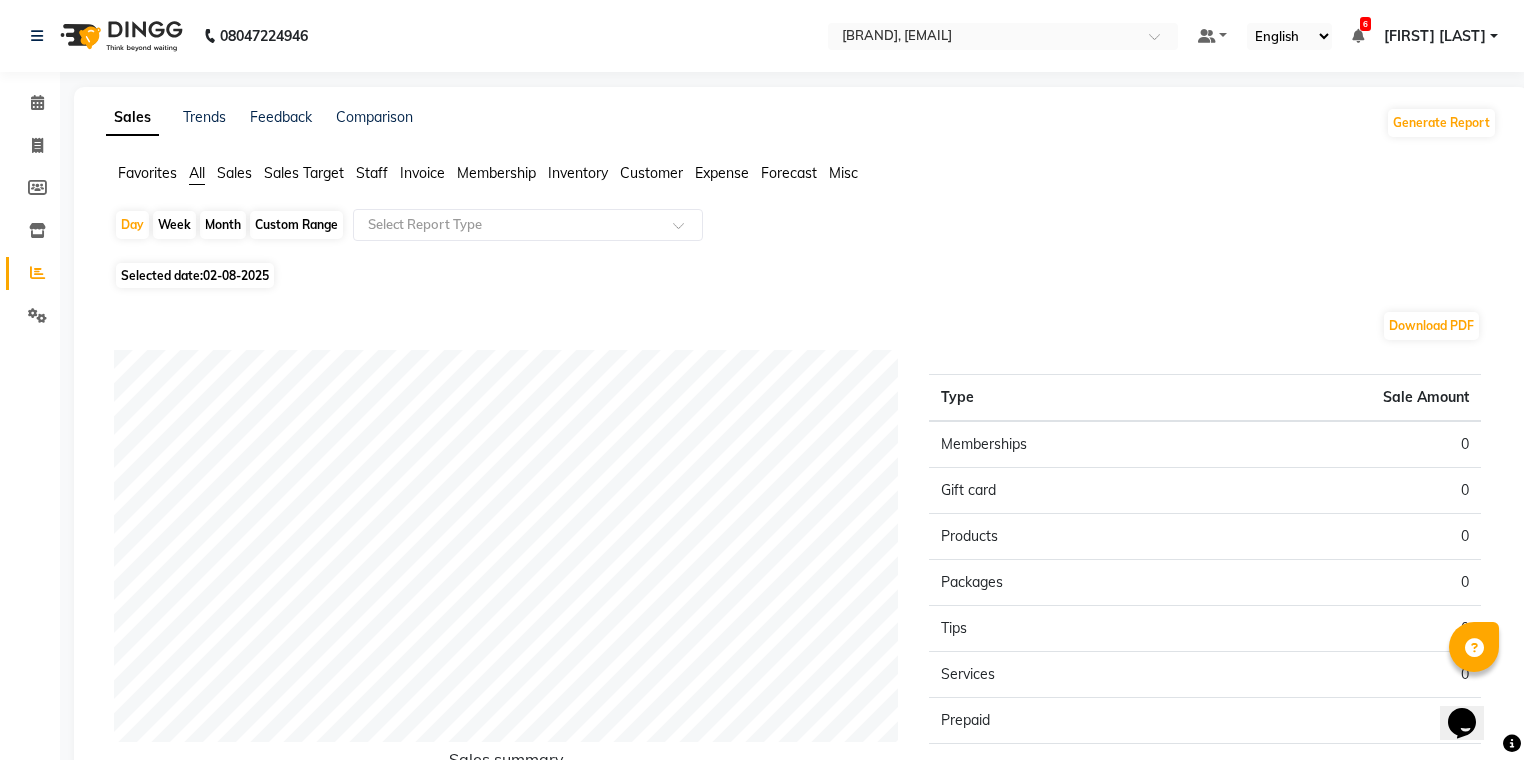 click on "[FIRST] [LAST]" at bounding box center (1435, 36) 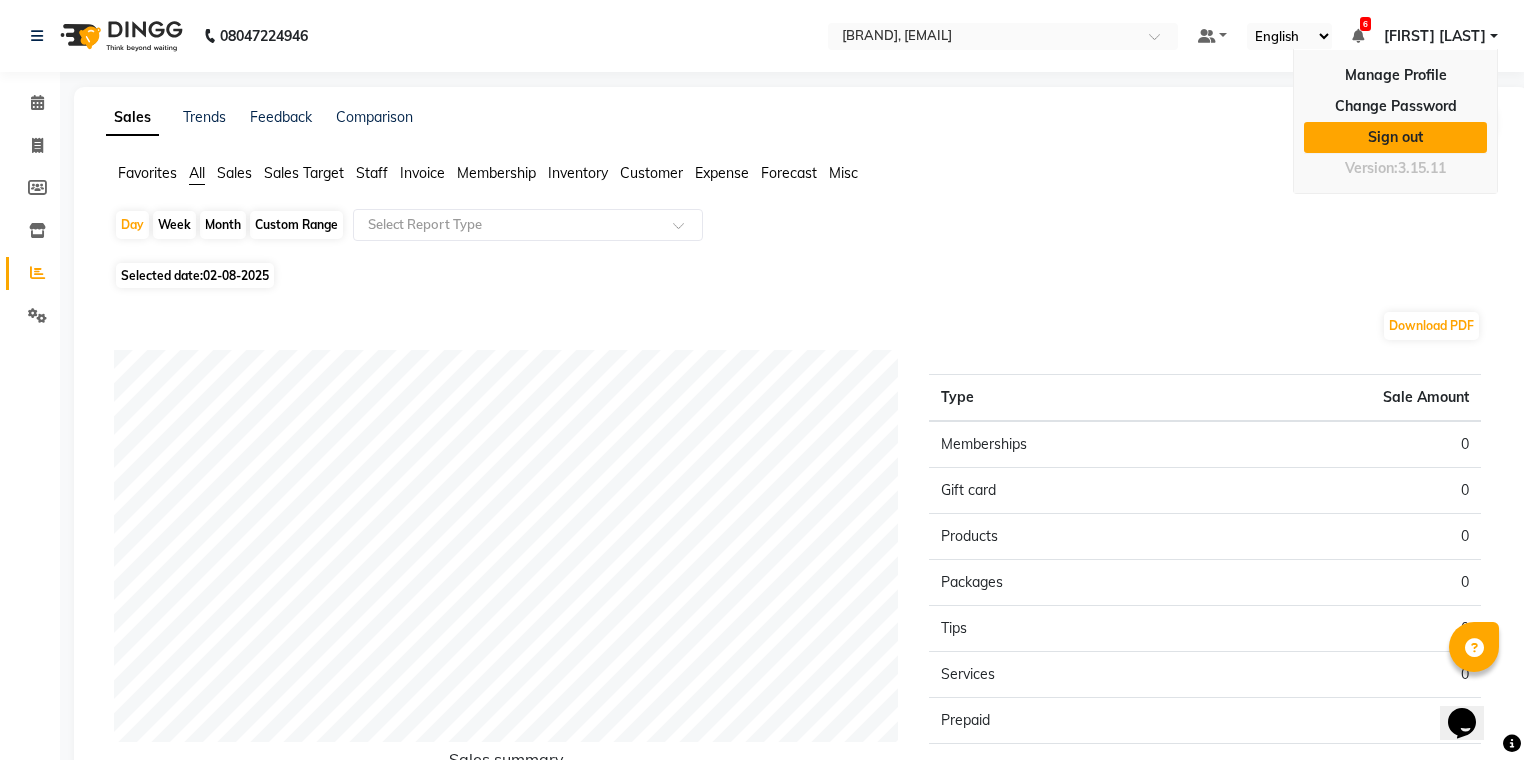 click on "Sign out" at bounding box center [1395, 137] 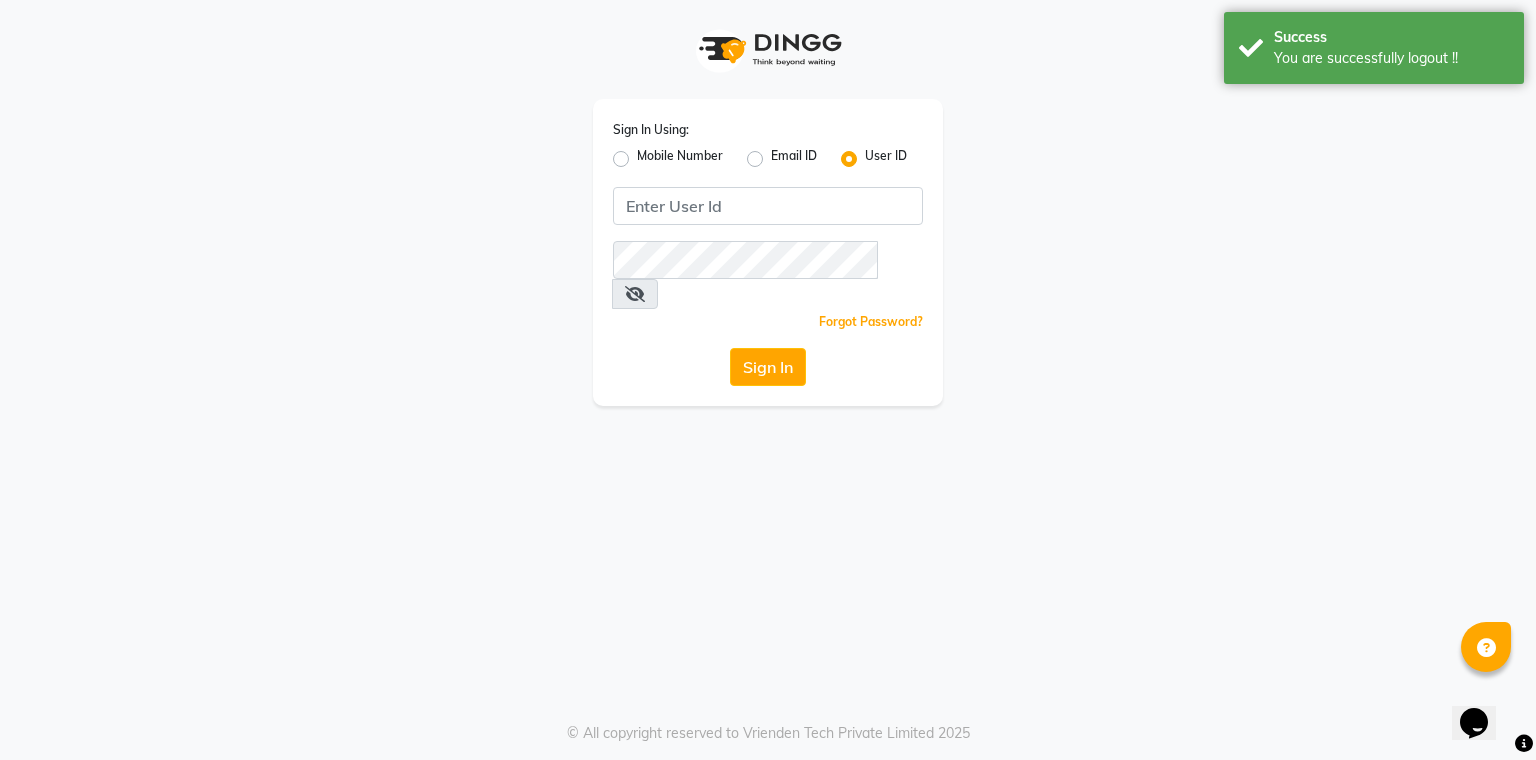 drag, startPoint x: 621, startPoint y: 152, endPoint x: 633, endPoint y: 180, distance: 30.463093 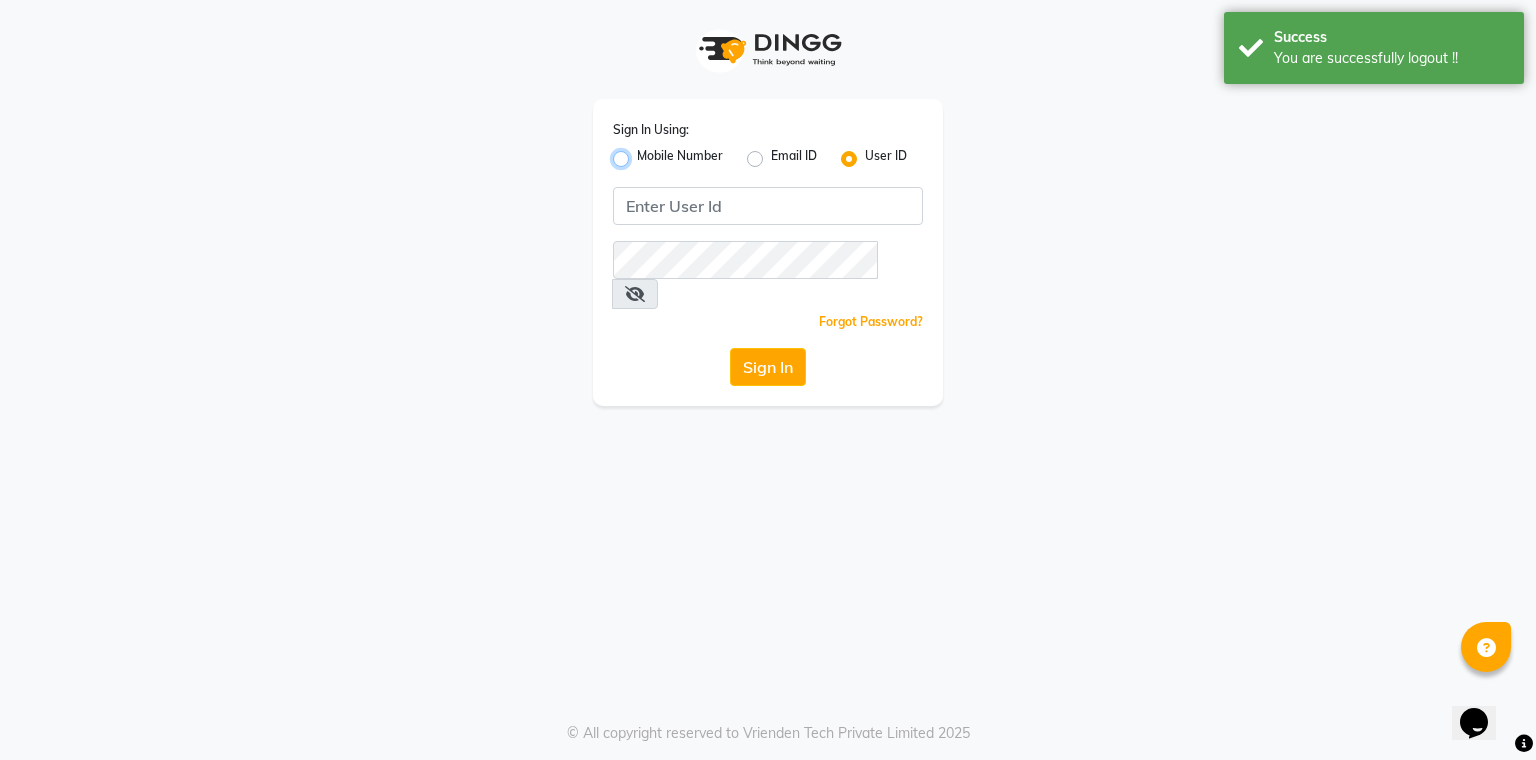 click on "Mobile Number" at bounding box center [643, 153] 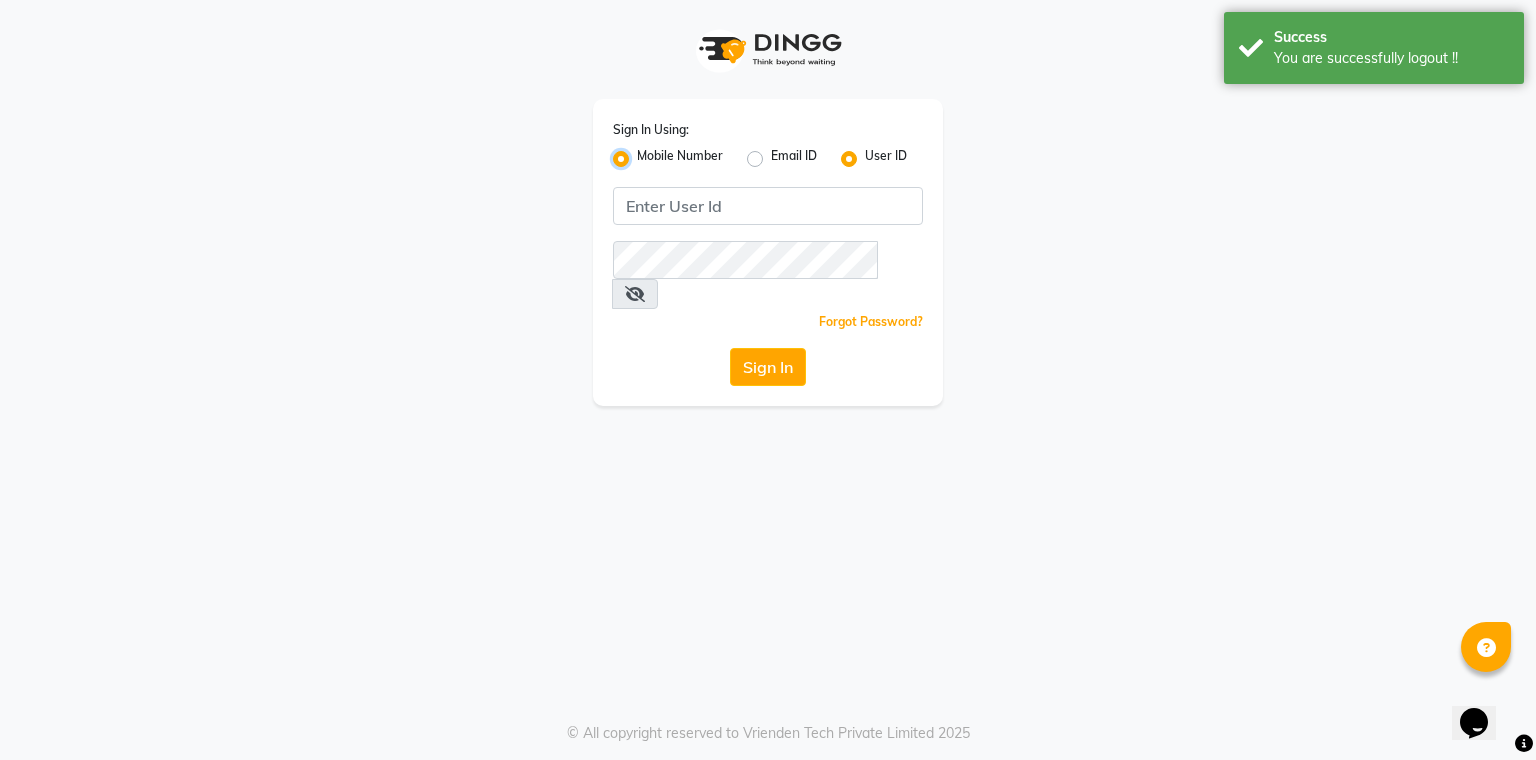 radio on "false" 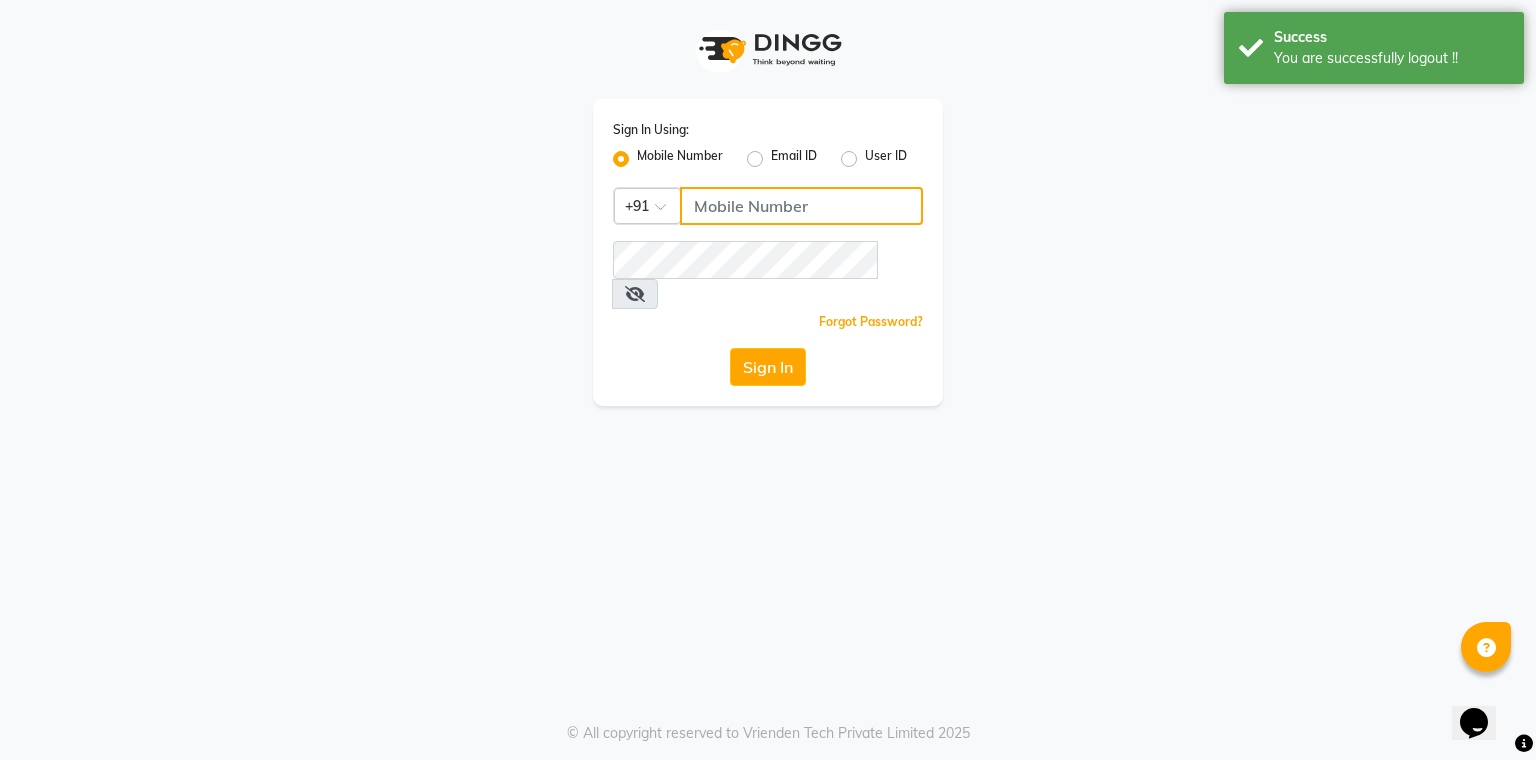 click 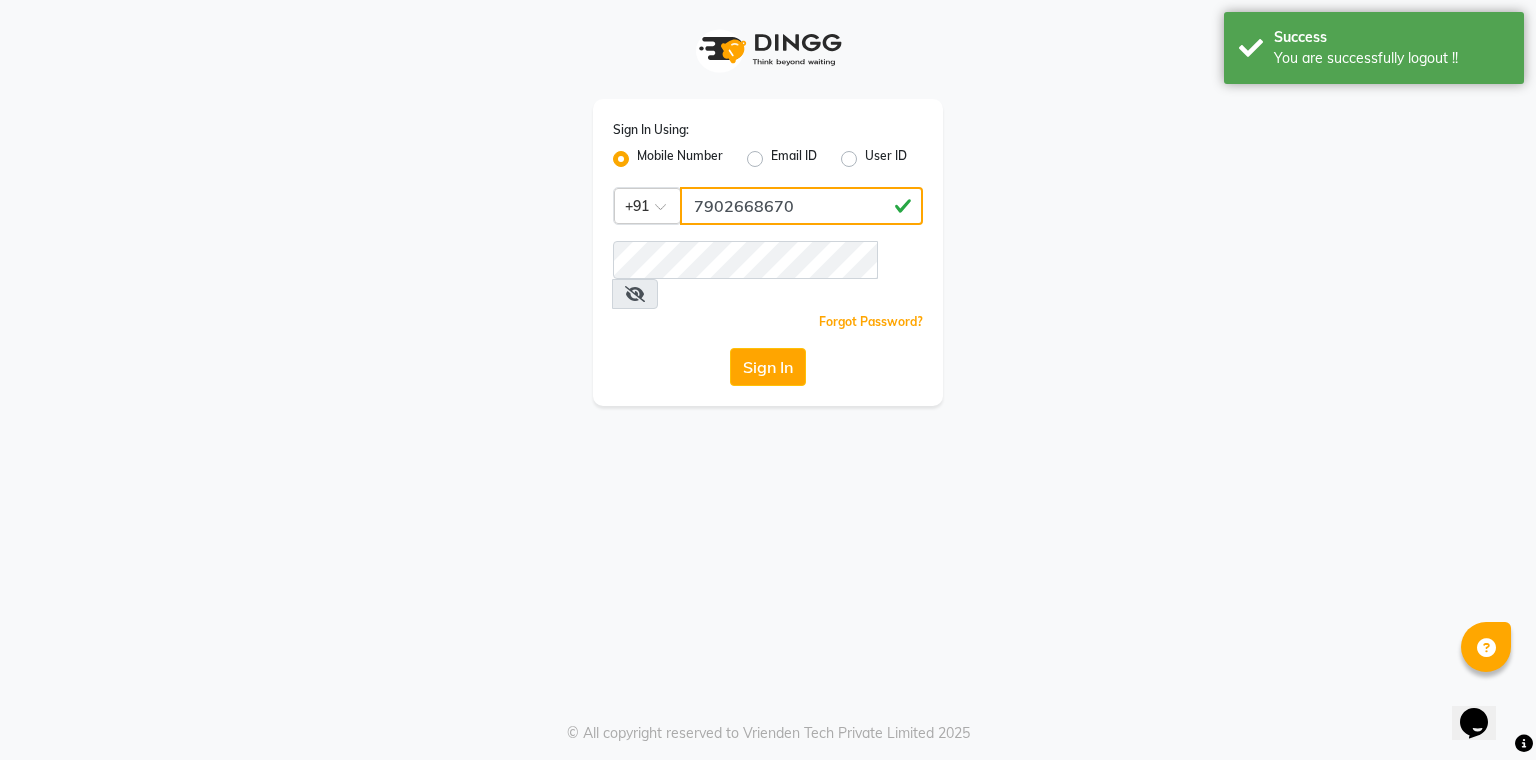 type on "7902668670" 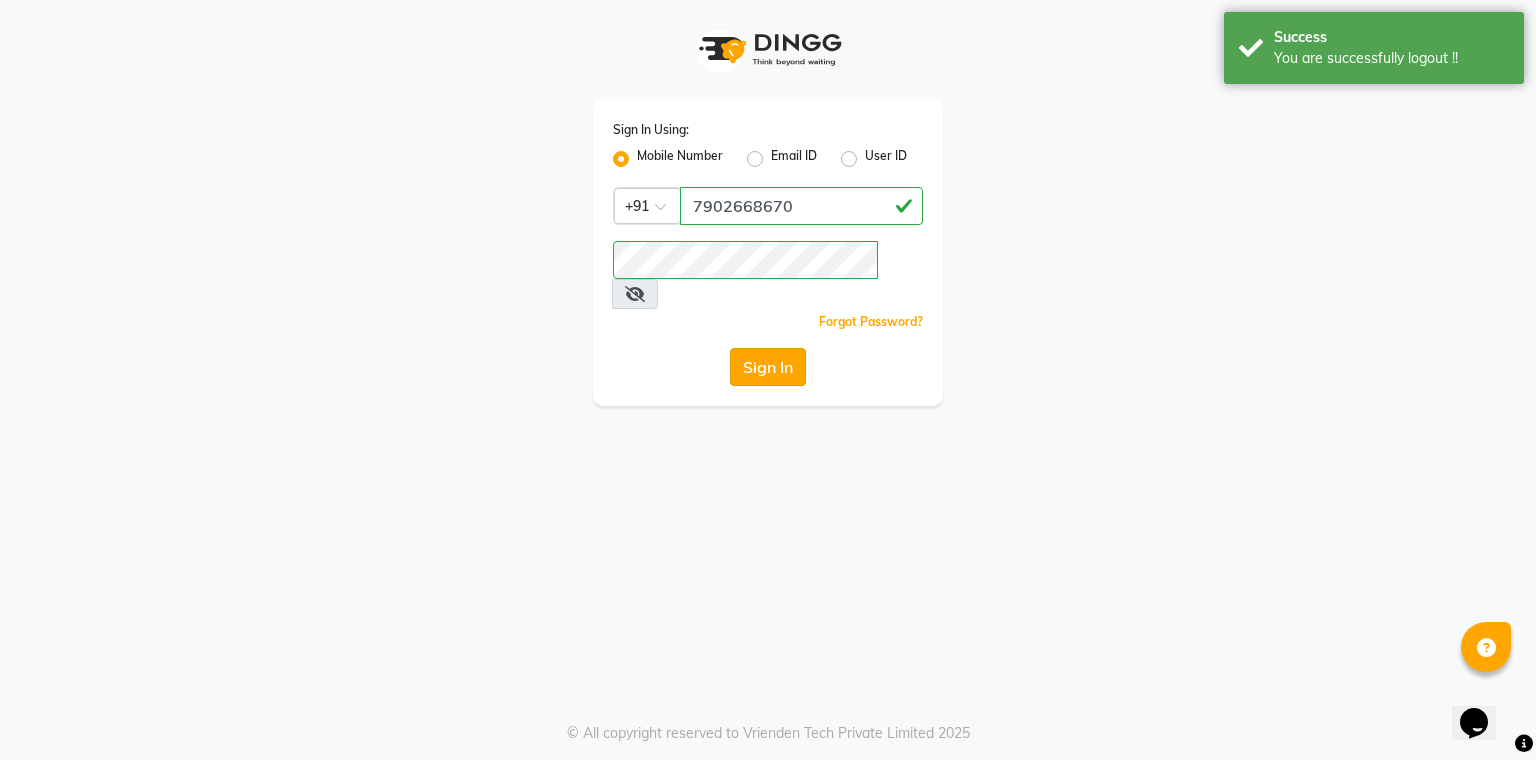 click on "Sign In" 